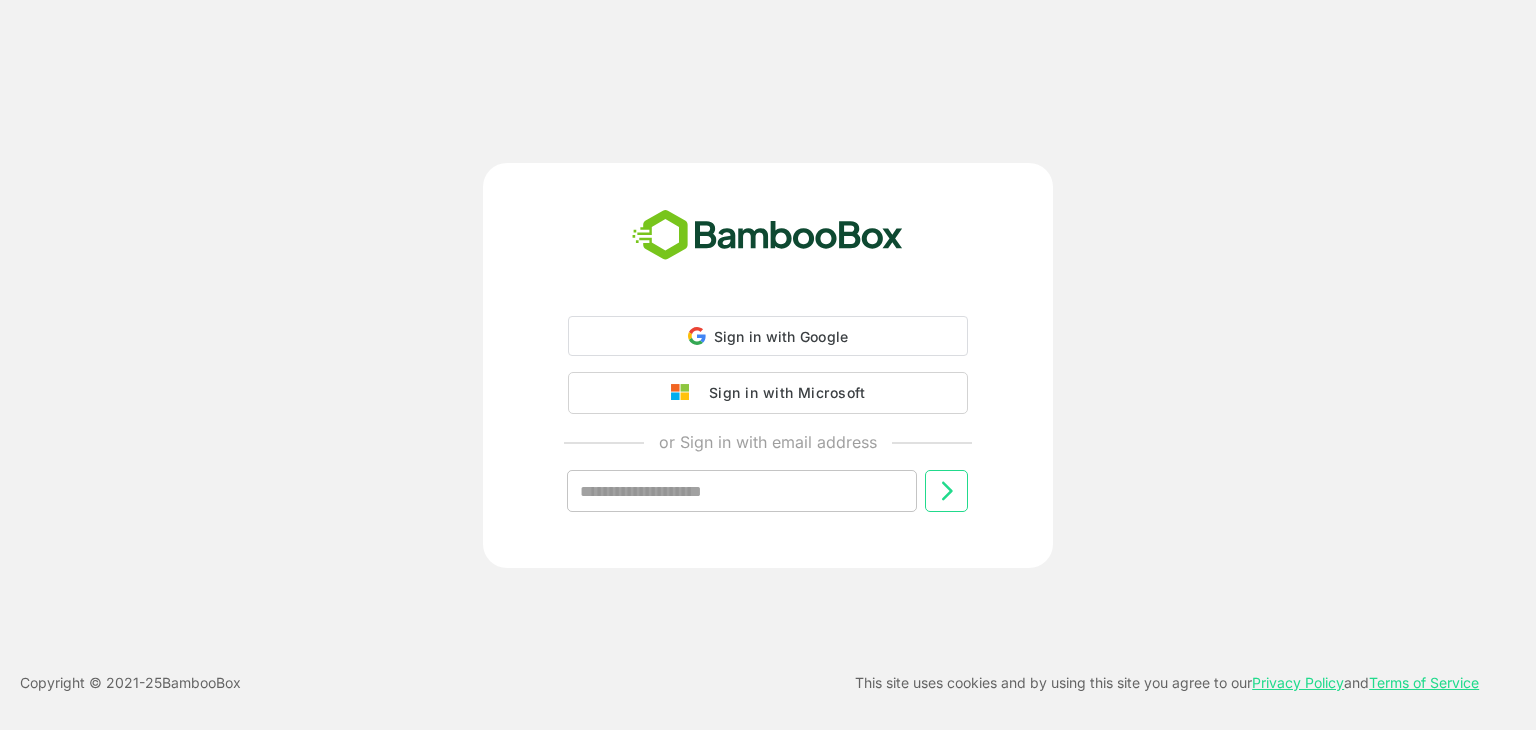 scroll, scrollTop: 0, scrollLeft: 0, axis: both 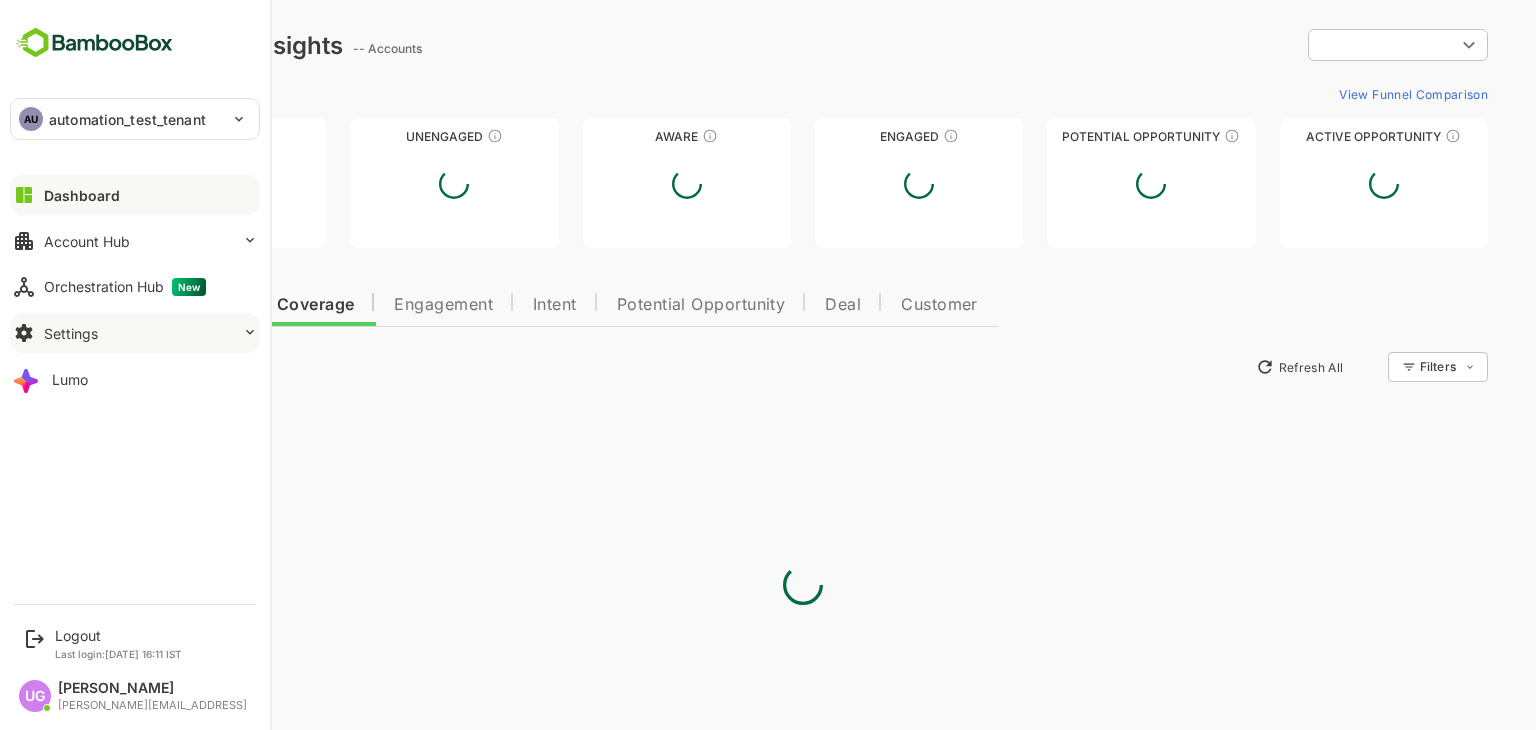 type on "**********" 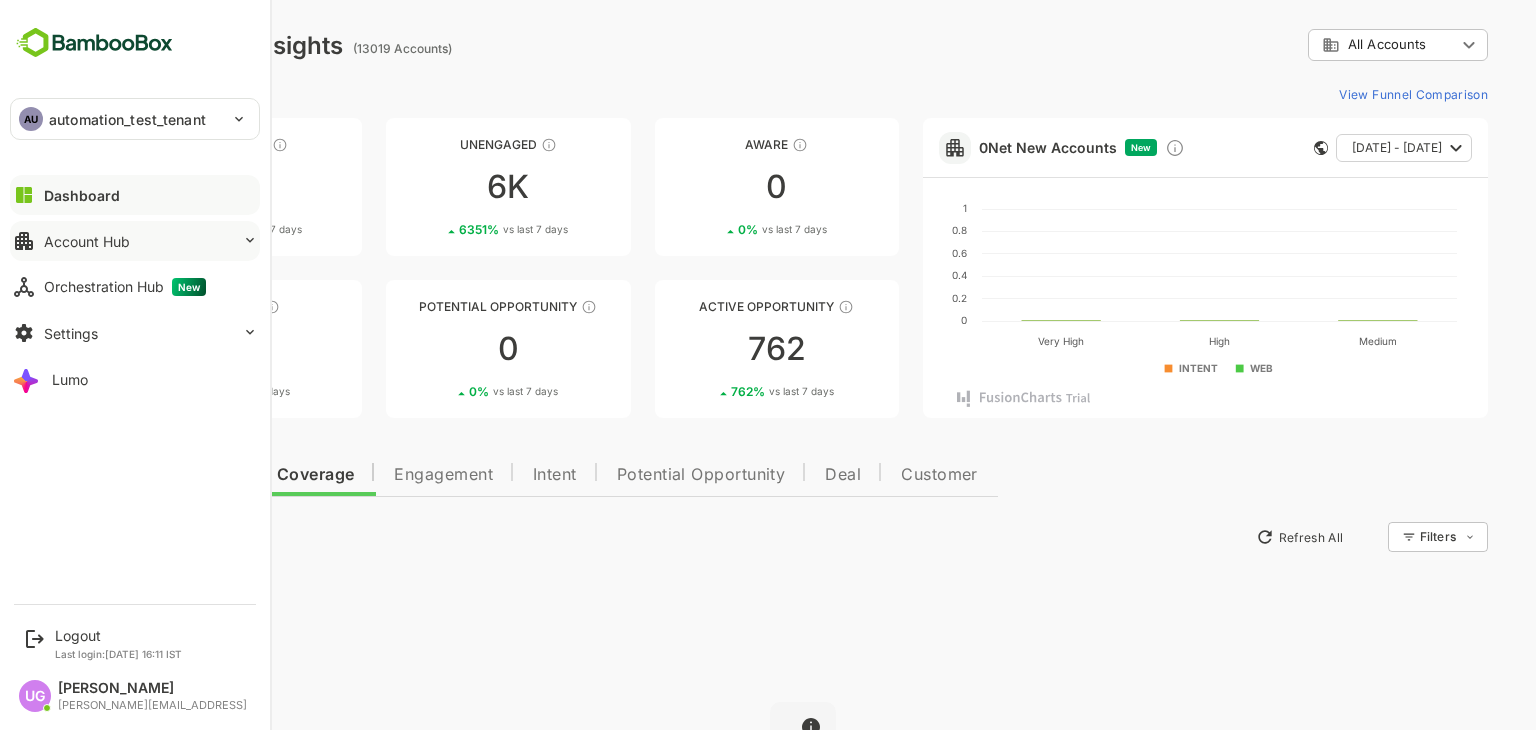 click on "Account Hub" at bounding box center [87, 241] 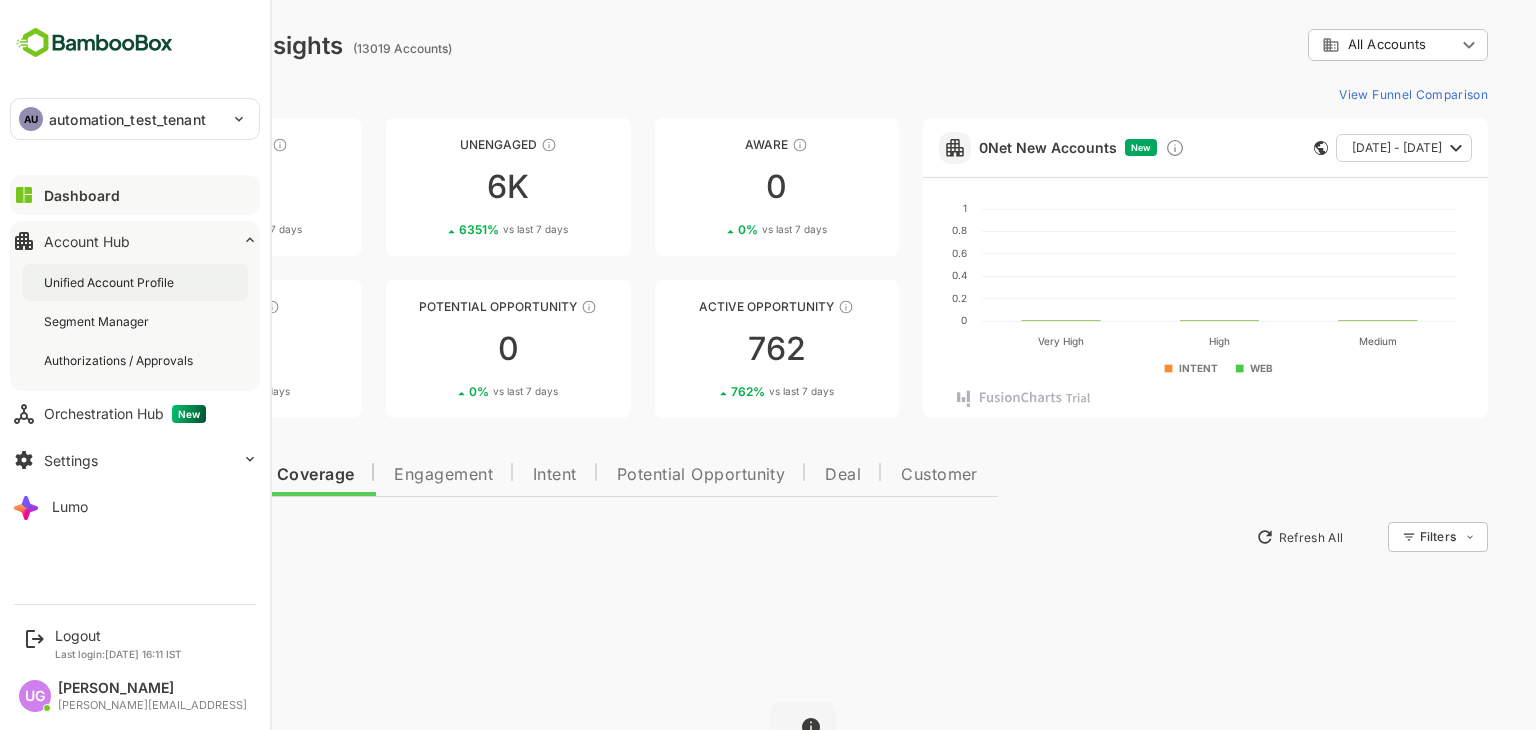 click on "Unified Account Profile" at bounding box center [111, 282] 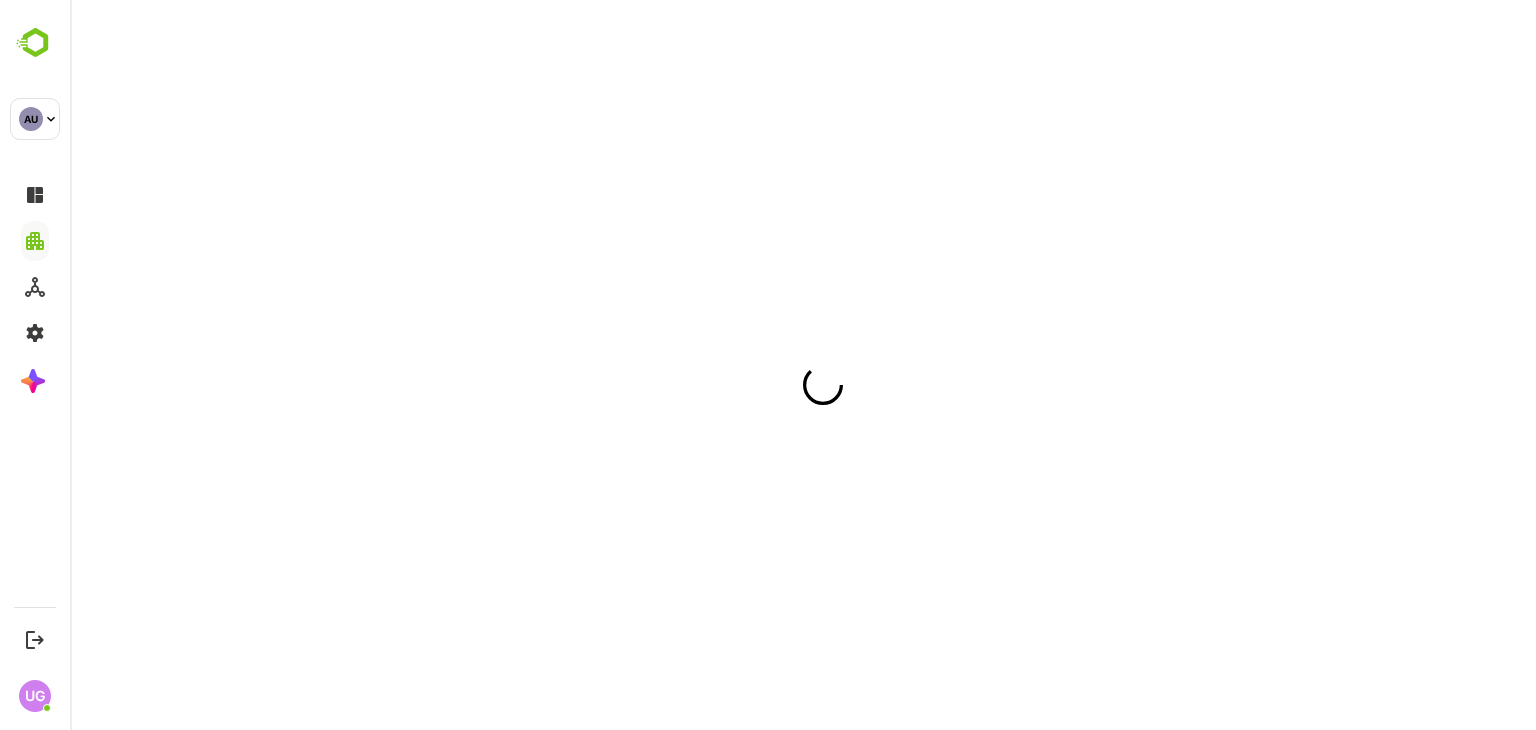 scroll, scrollTop: 0, scrollLeft: 0, axis: both 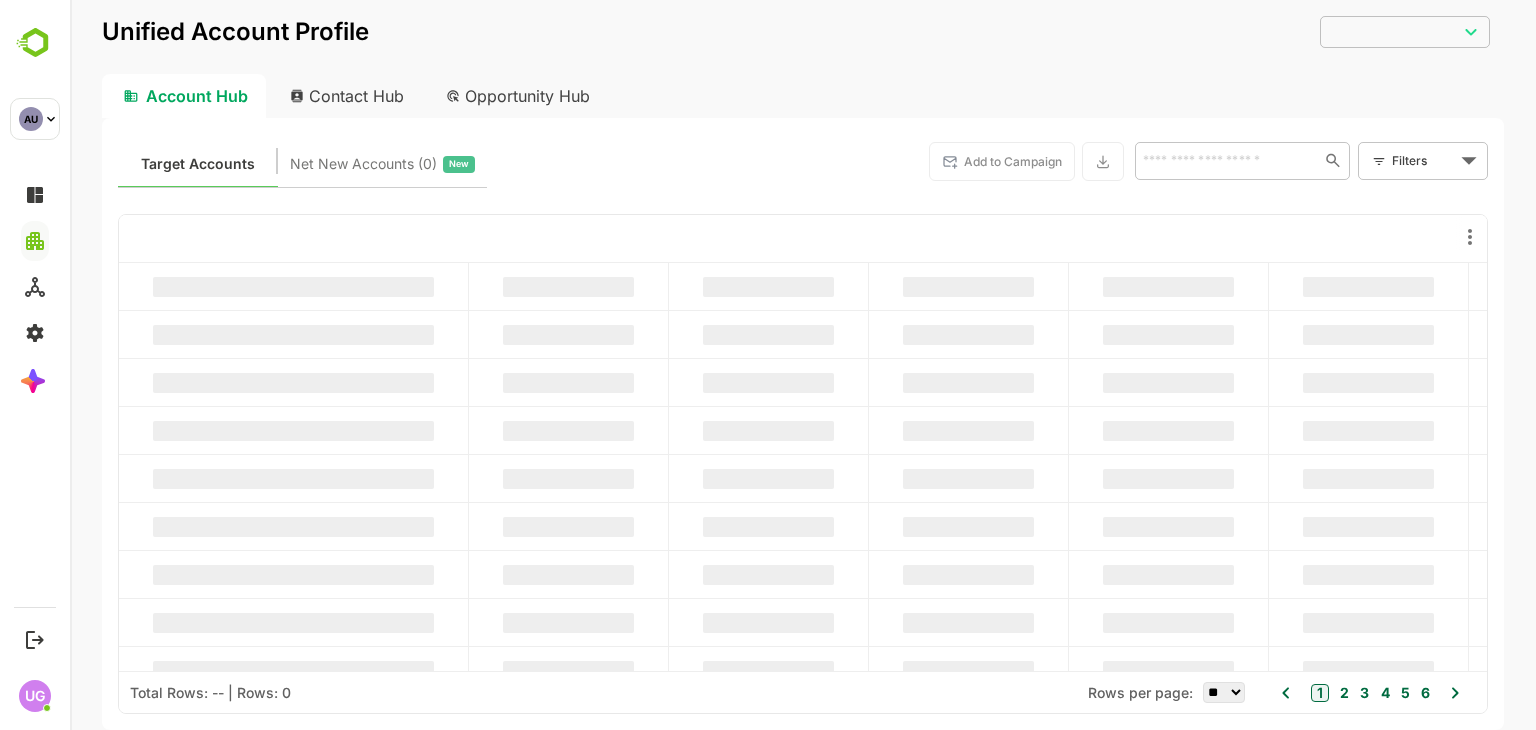 type on "**********" 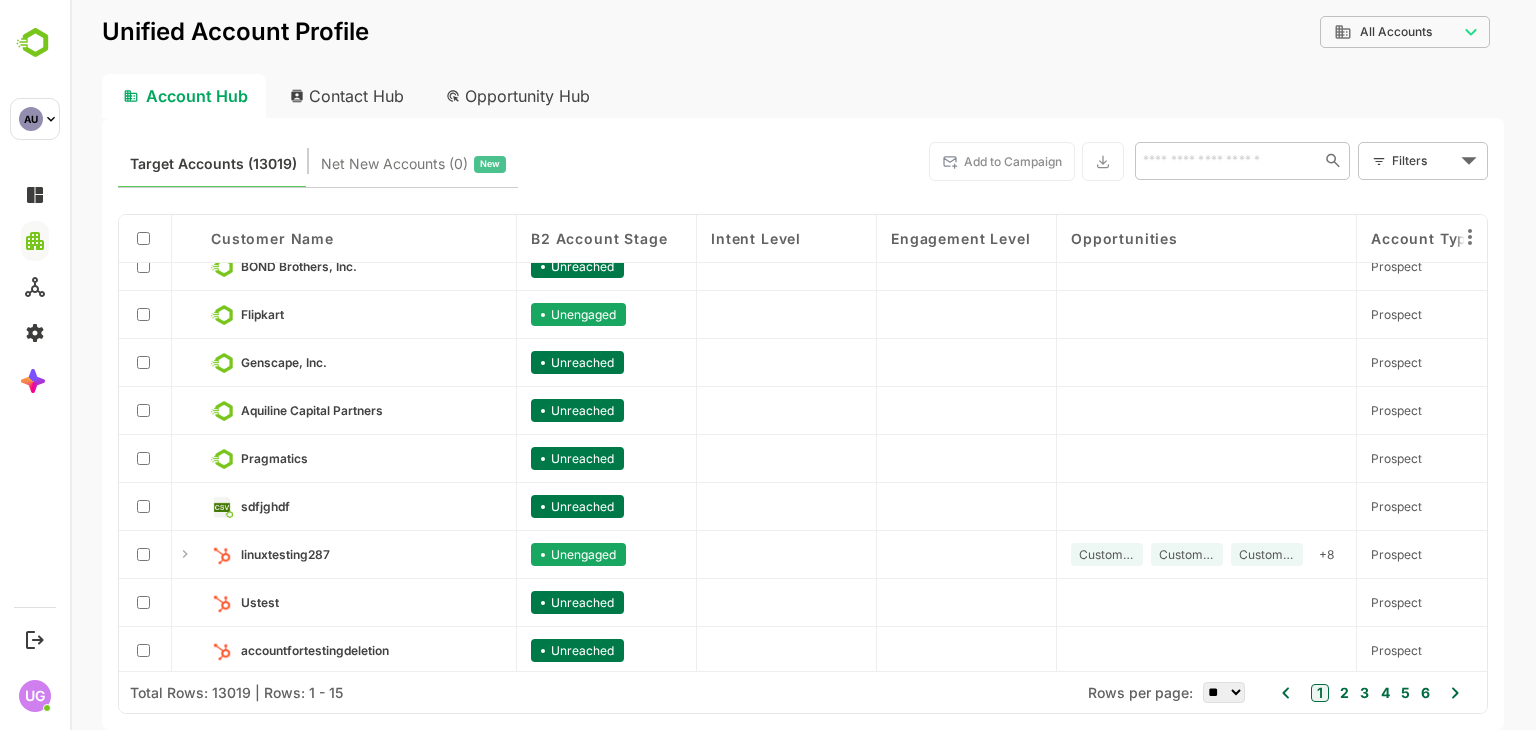 scroll, scrollTop: 316, scrollLeft: 0, axis: vertical 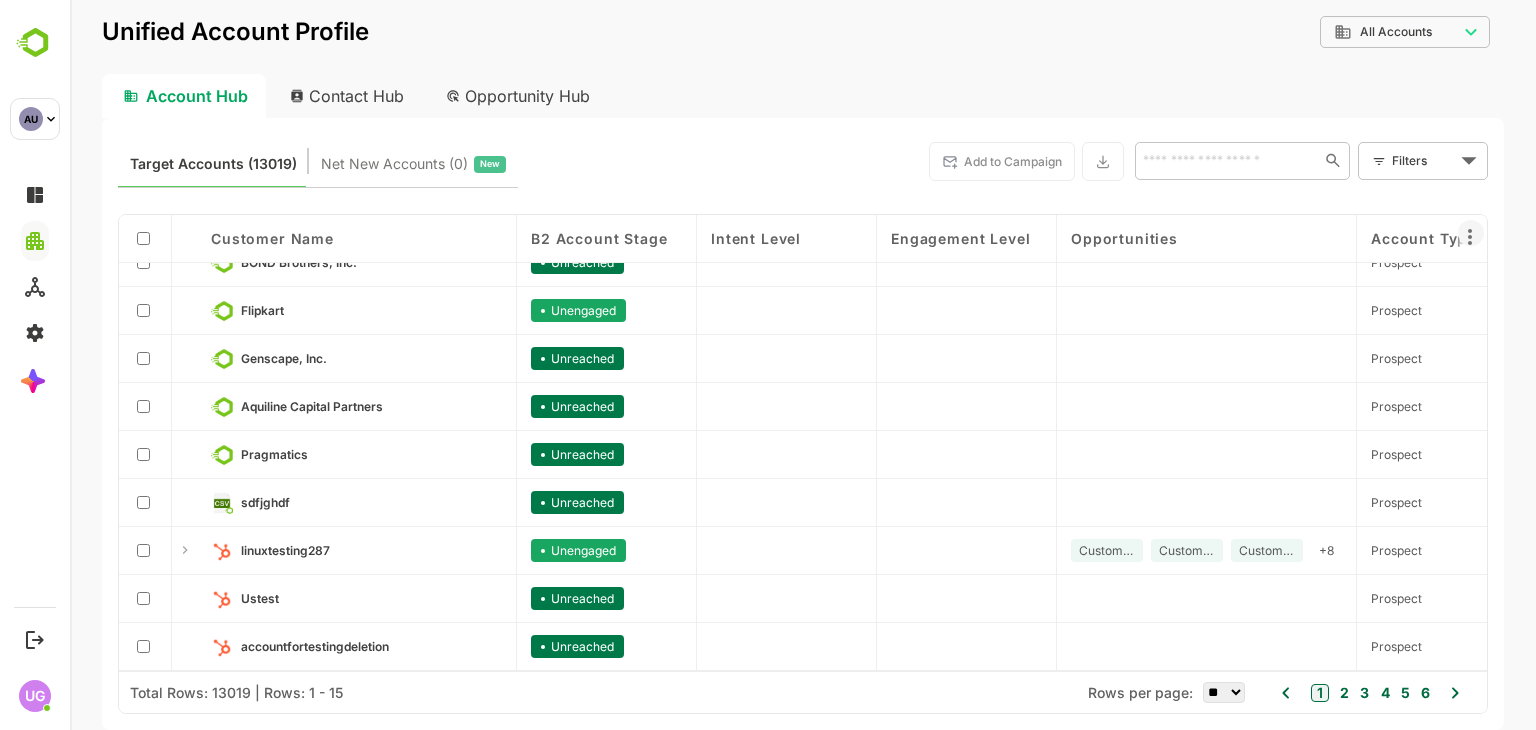 click 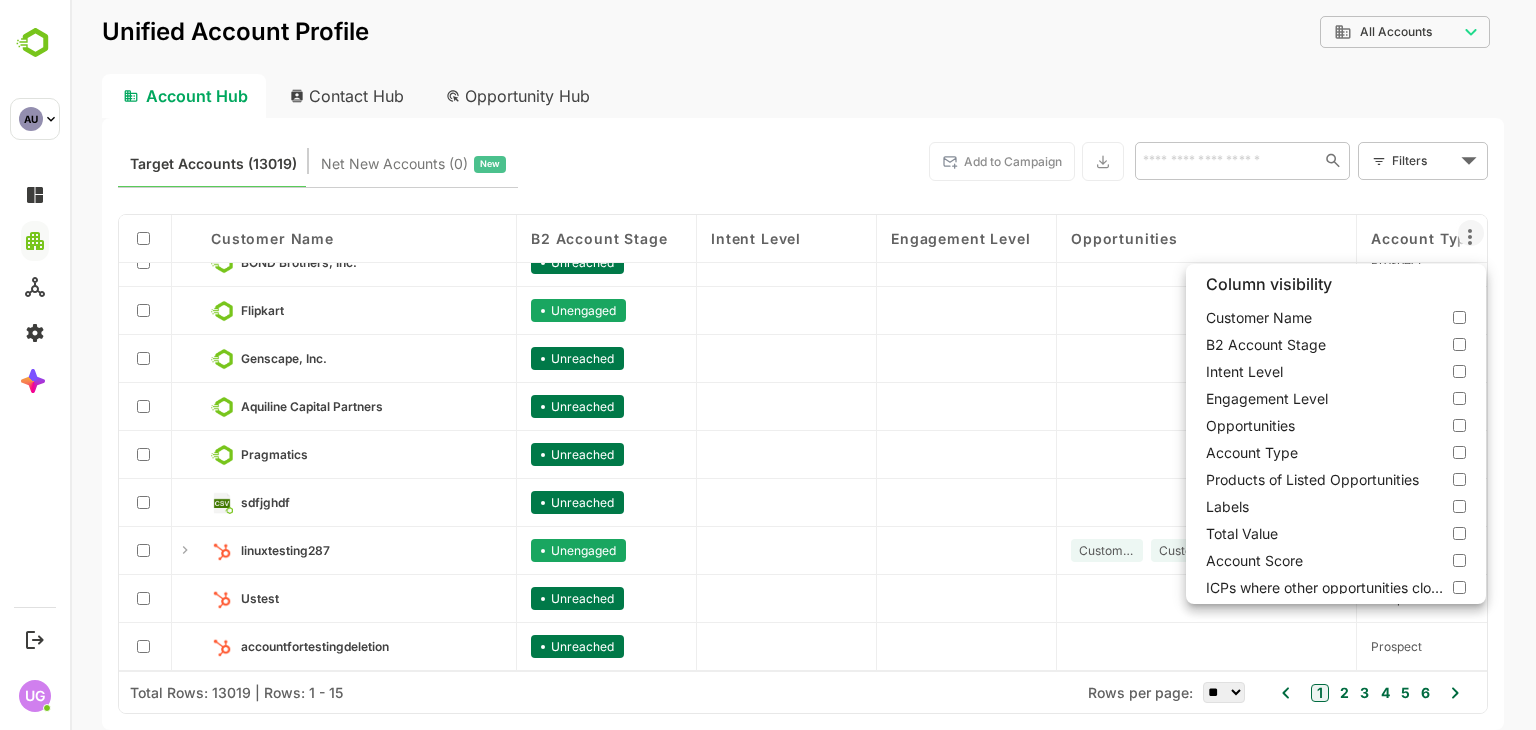 click at bounding box center (803, 365) 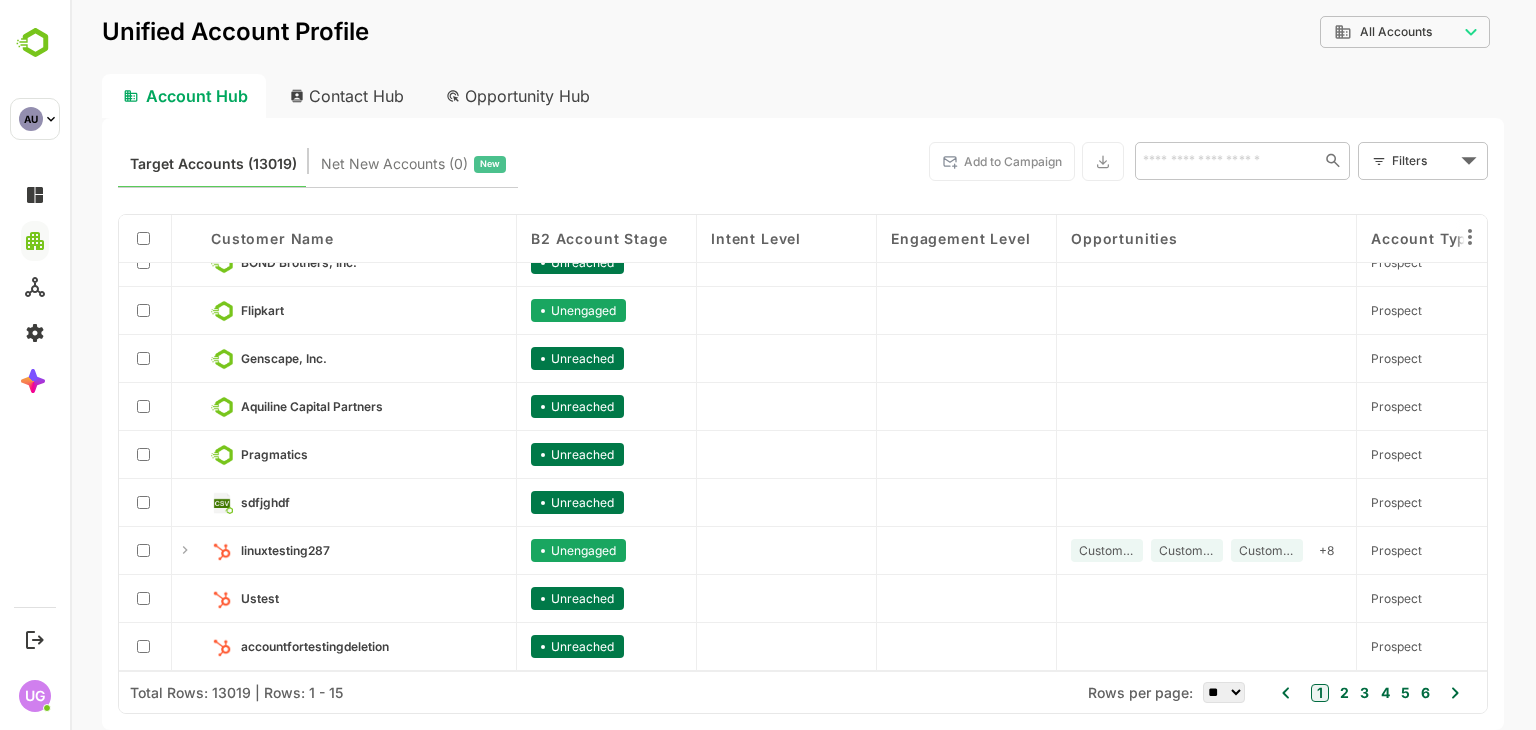 click on "Customer Name B2 Account Stage Intent Level Engagement Level Opportunities Account Type Products of Listed Opportunities Labels Total Value Account Score ICPs where other opportunities closed ICP Score Stages of Listed Opportunities ICP Level Engagement Score Leadfeeder Page URL Intent Topics Last Intent Date Account Website Customer Owner Business Circle/ Region Annual Revenue($) Category Vertical Segment Stage Change Date Latest PO Entry Date Latest PO Entry Date Sub Industry Engagement Width Engagement Depth Service segment CRM Account Stage Account Description Phone Customer Segment Account Category Account To Be Enriched Parent DMU Billing Country State City DSG Owner Email Address Circle Business Customer Record Type Account Updated Date DSG Owner PAN No. Account Created Date CIN Number LinkedIn URL Type Customer Number Status Number of Contacts Employee Count Intent Country DMU Airtel Segments Persona Department Level [PERSON_NAME] MEMORIAL CTR. Unreached Prospect 0 30.0 100.0 VERY HIGH 0 0 0.0% 0" at bounding box center [803, 464] 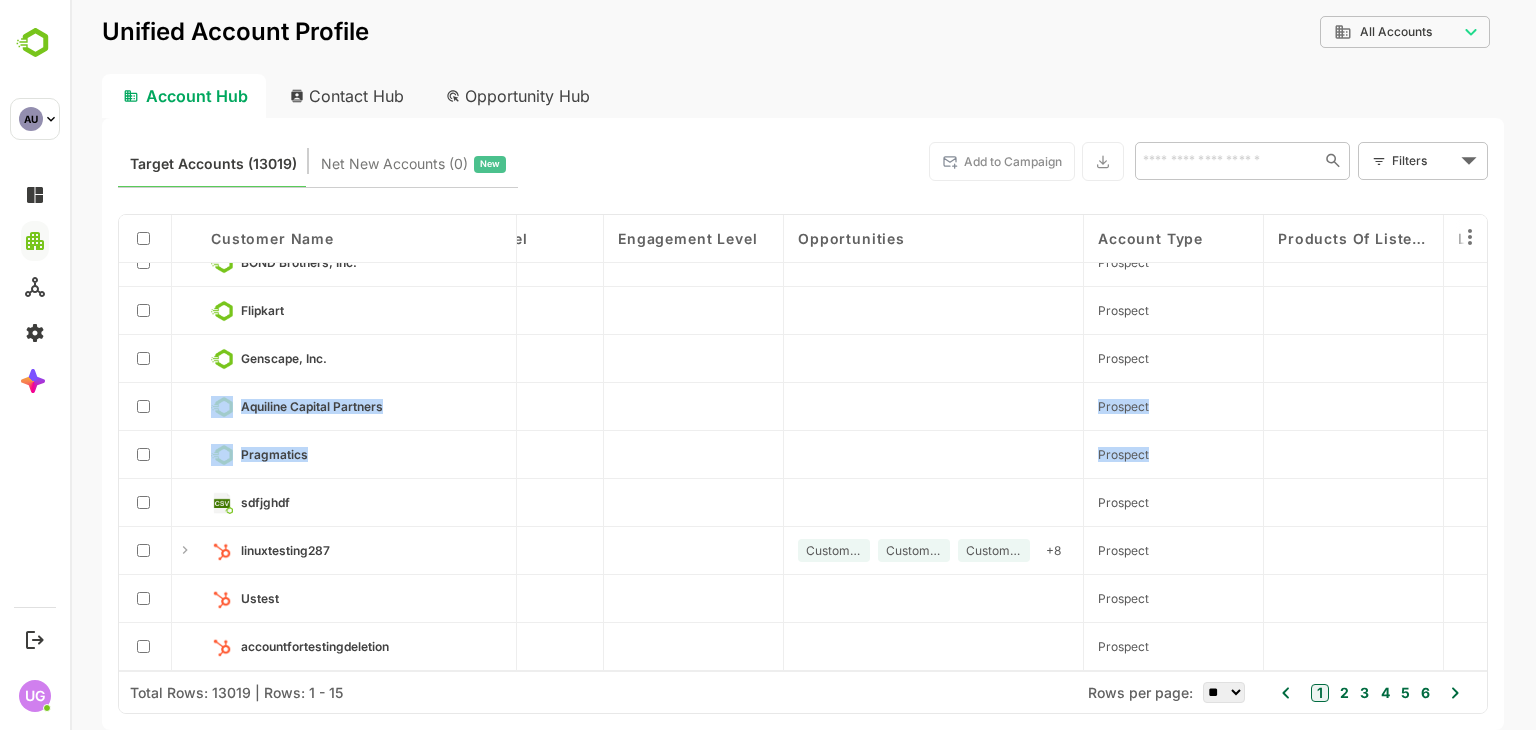 drag, startPoint x: 1488, startPoint y: 445, endPoint x: 1474, endPoint y: 333, distance: 112.871605 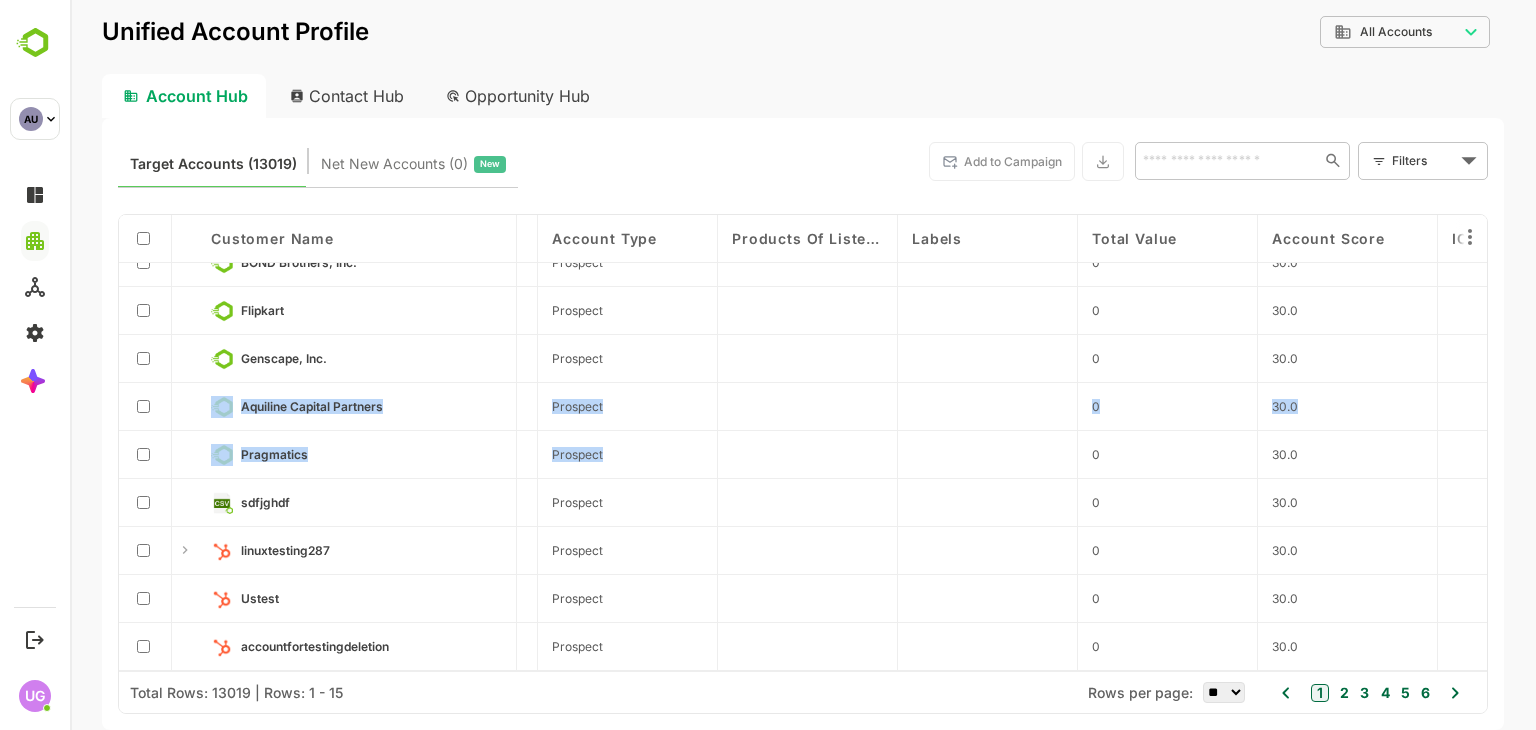 drag, startPoint x: 1488, startPoint y: 435, endPoint x: 1482, endPoint y: 341, distance: 94.19129 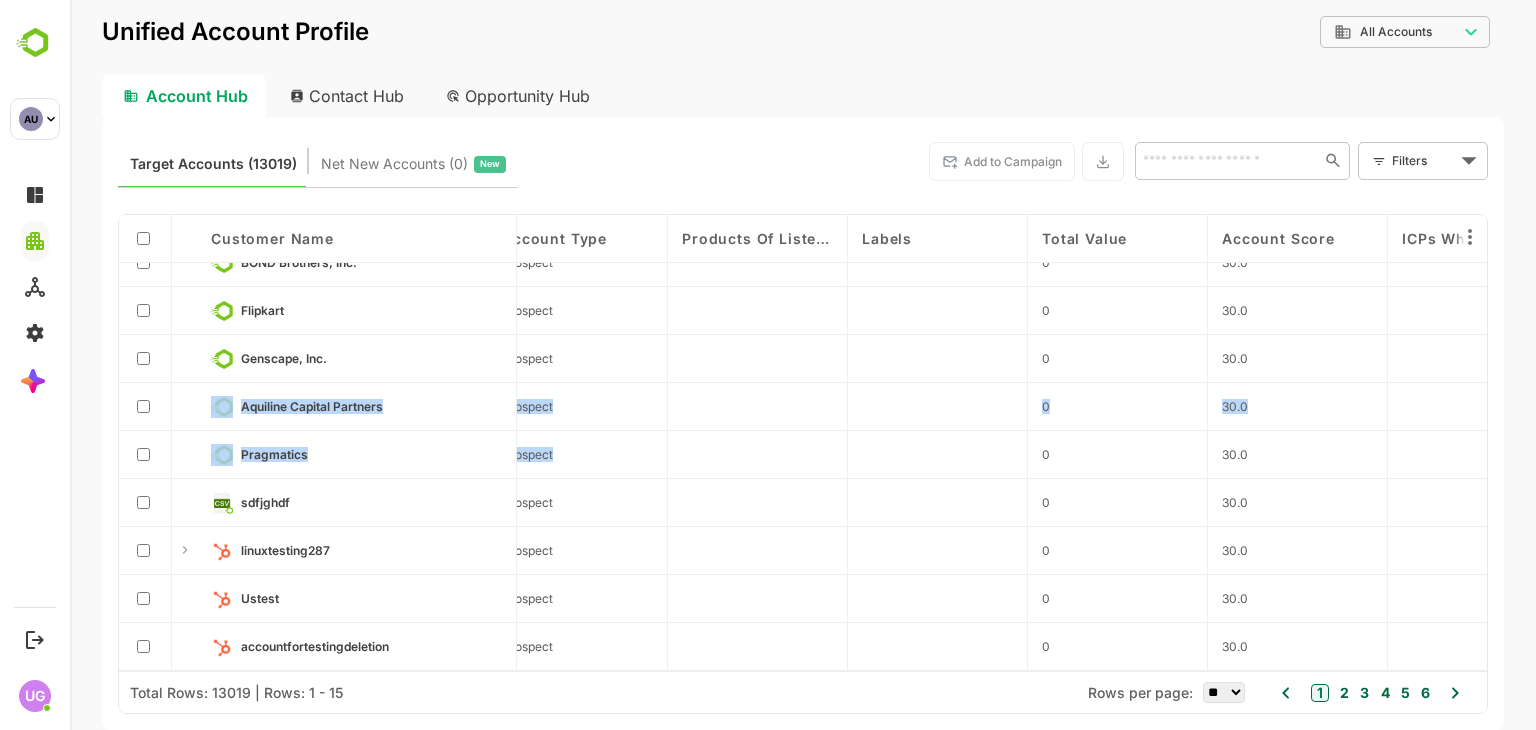 click at bounding box center [758, 407] 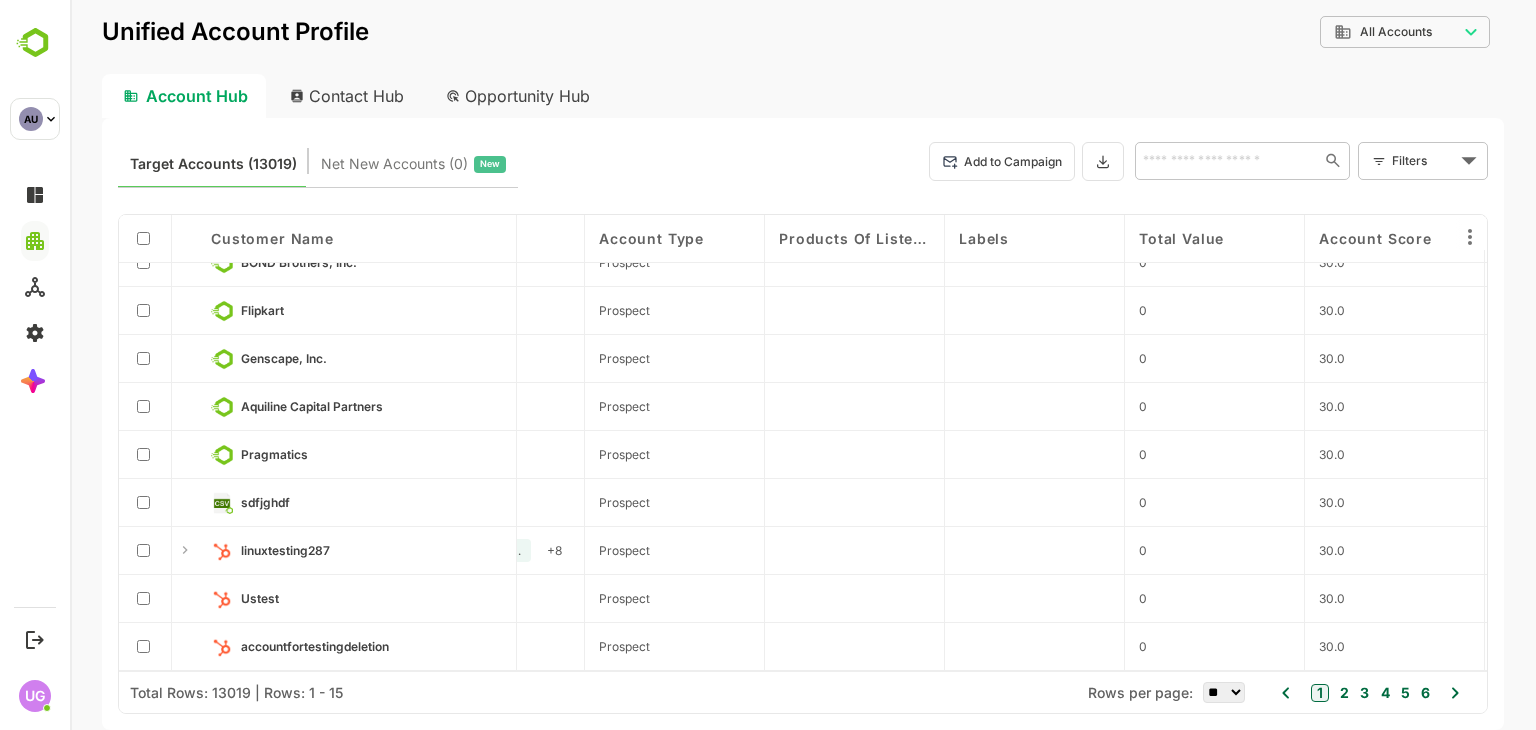 scroll, scrollTop: 316, scrollLeft: 749, axis: both 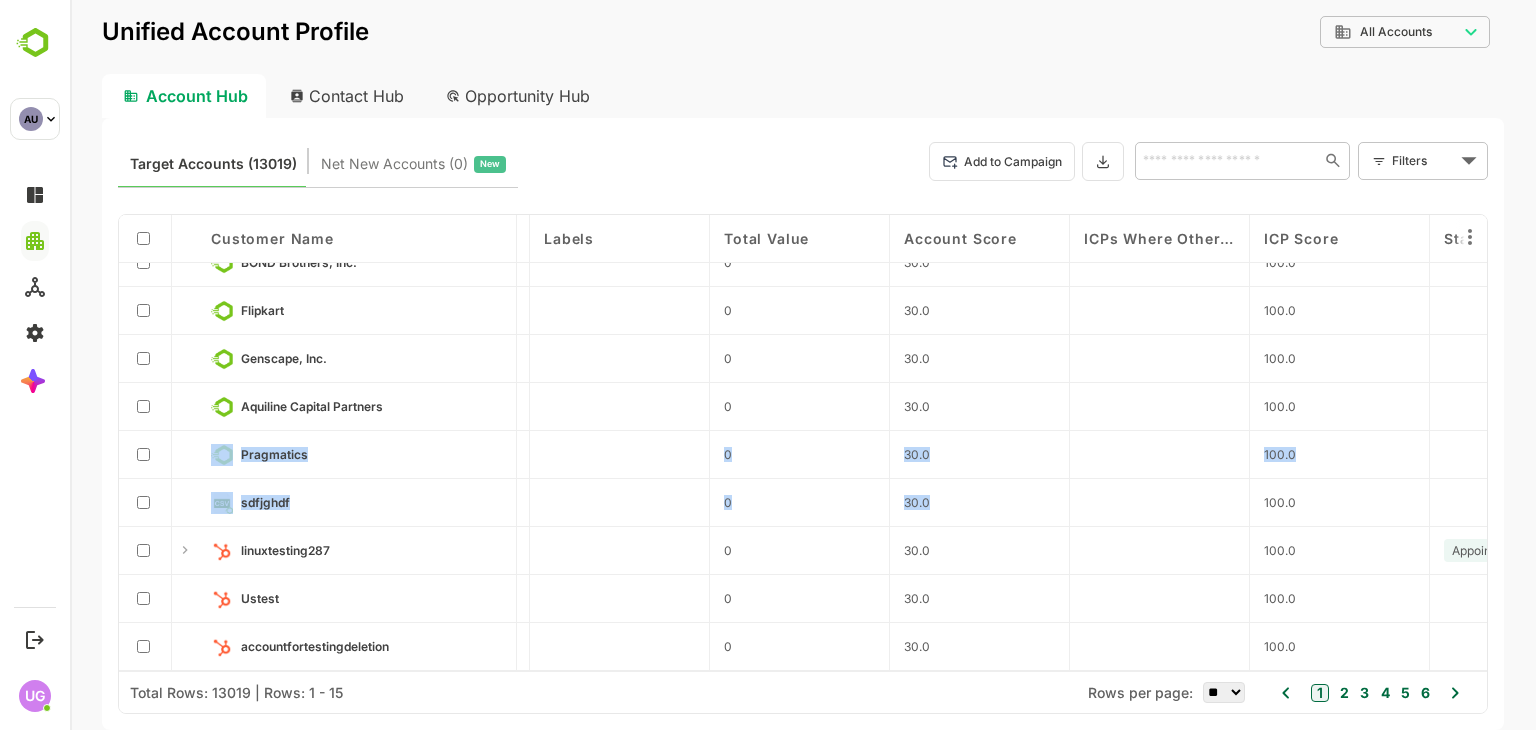 drag, startPoint x: 1487, startPoint y: 491, endPoint x: 1487, endPoint y: 392, distance: 99 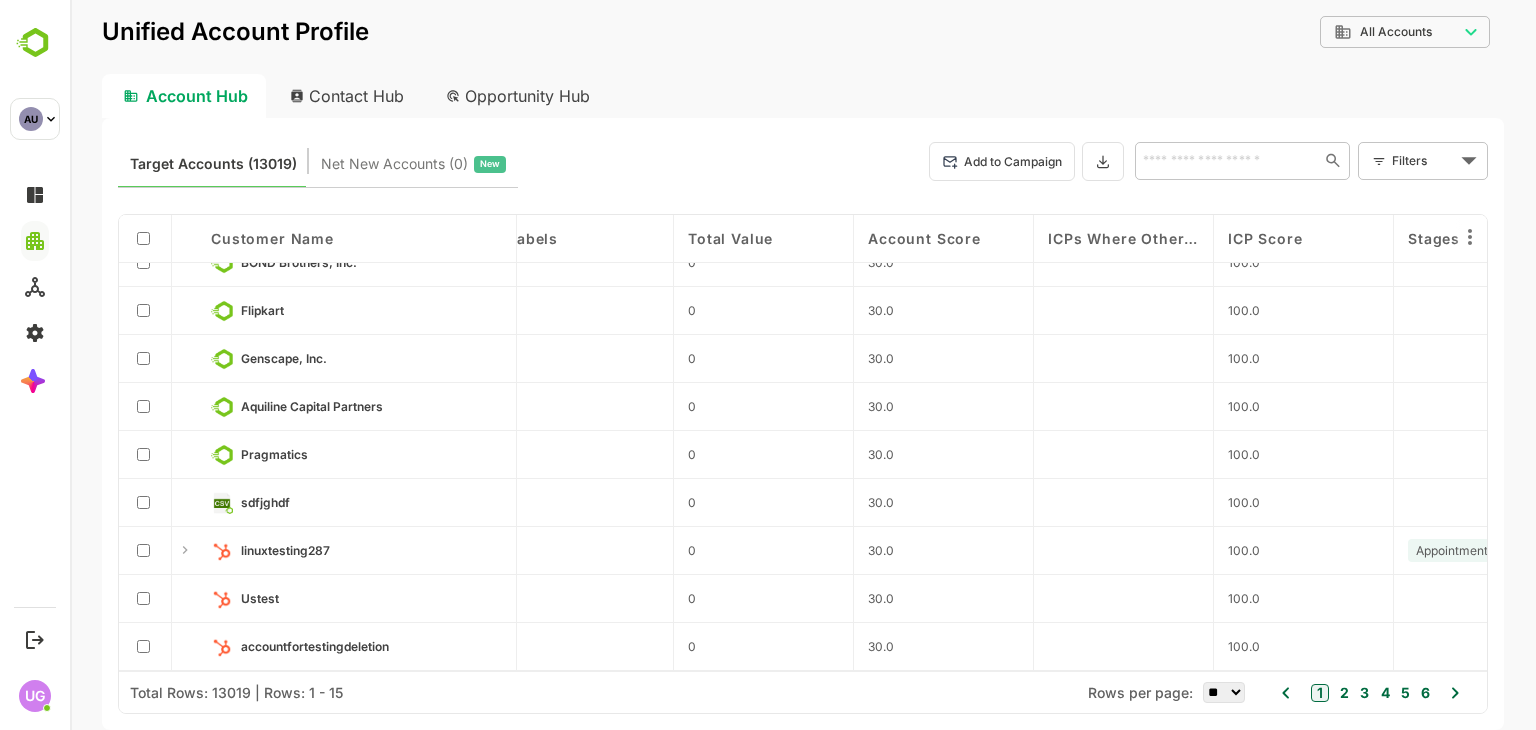 click on "Customer Name B2 Account Stage Intent Level Engagement Level Opportunities Account Type Products of Listed Opportunities Labels Total Value Account Score ICPs where other opportunities closed ICP Score Stages of Listed Opportunities ICP Level Engagement Score Leadfeeder Page URL Intent Topics Last Intent Date Account Website Customer Owner Business Circle/ Region Annual Revenue($) Category Vertical Segment Stage Change Date Latest PO Entry Date Latest PO Entry Date Sub Industry Engagement Width Engagement Depth Service segment CRM Account Stage Account Description Phone Customer Segment Account Category Account To Be Enriched Parent DMU Billing Country State City DSG Owner Email Address Circle Business Customer Record Type Account Updated Date DSG Owner PAN No. Account Created Date CIN Number LinkedIn URL Type Customer Number Status Number of Contacts Employee Count Intent Country DMU Airtel Segments Persona Department Level [PERSON_NAME] MEMORIAL CTR. Unreached Prospect 0 30.0 100.0 VERY HIGH 0 0 0.0% 0" at bounding box center [803, 443] 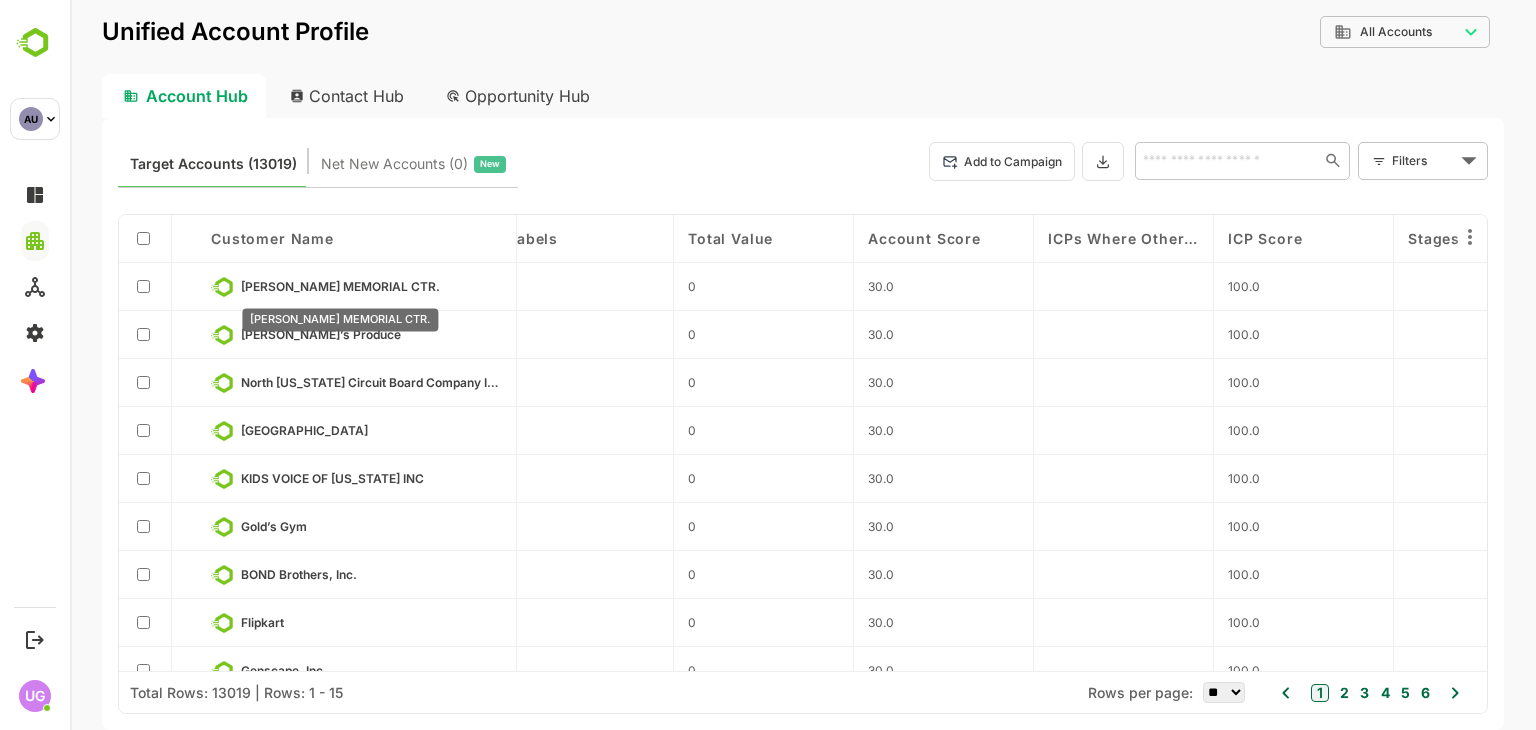 click on "[PERSON_NAME] MEMORIAL CTR." at bounding box center [340, 286] 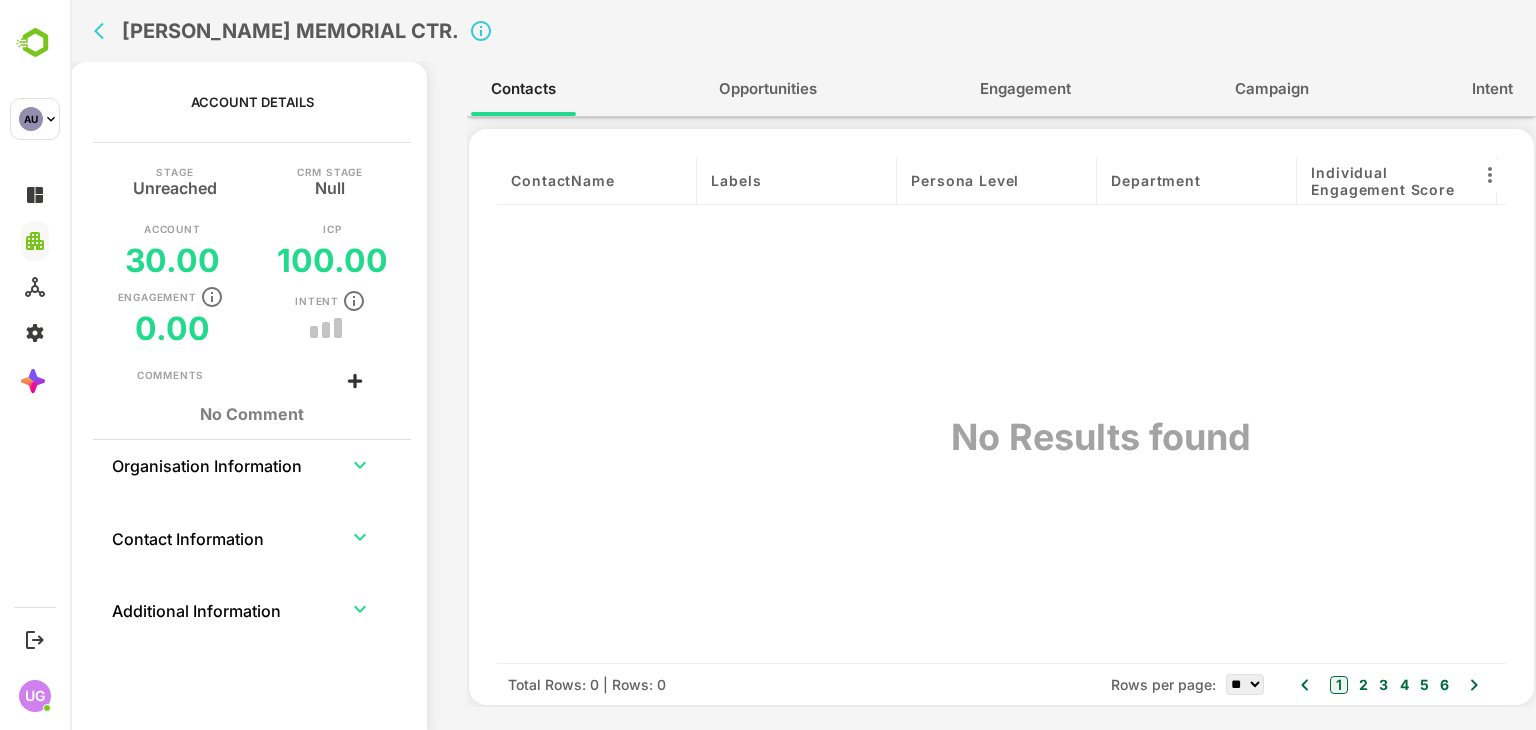 click on "Opportunities" at bounding box center [768, 89] 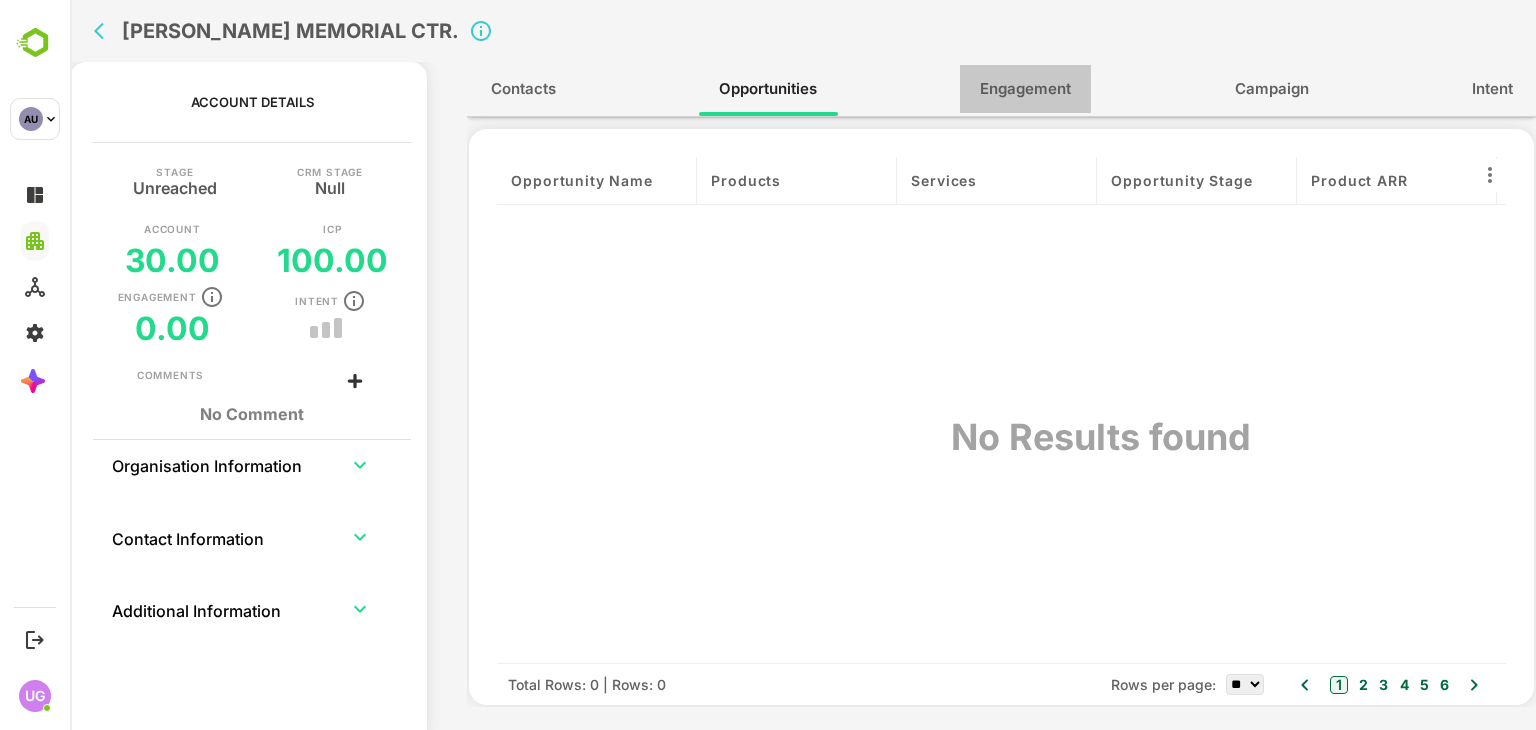 click on "Engagement" at bounding box center [1025, 89] 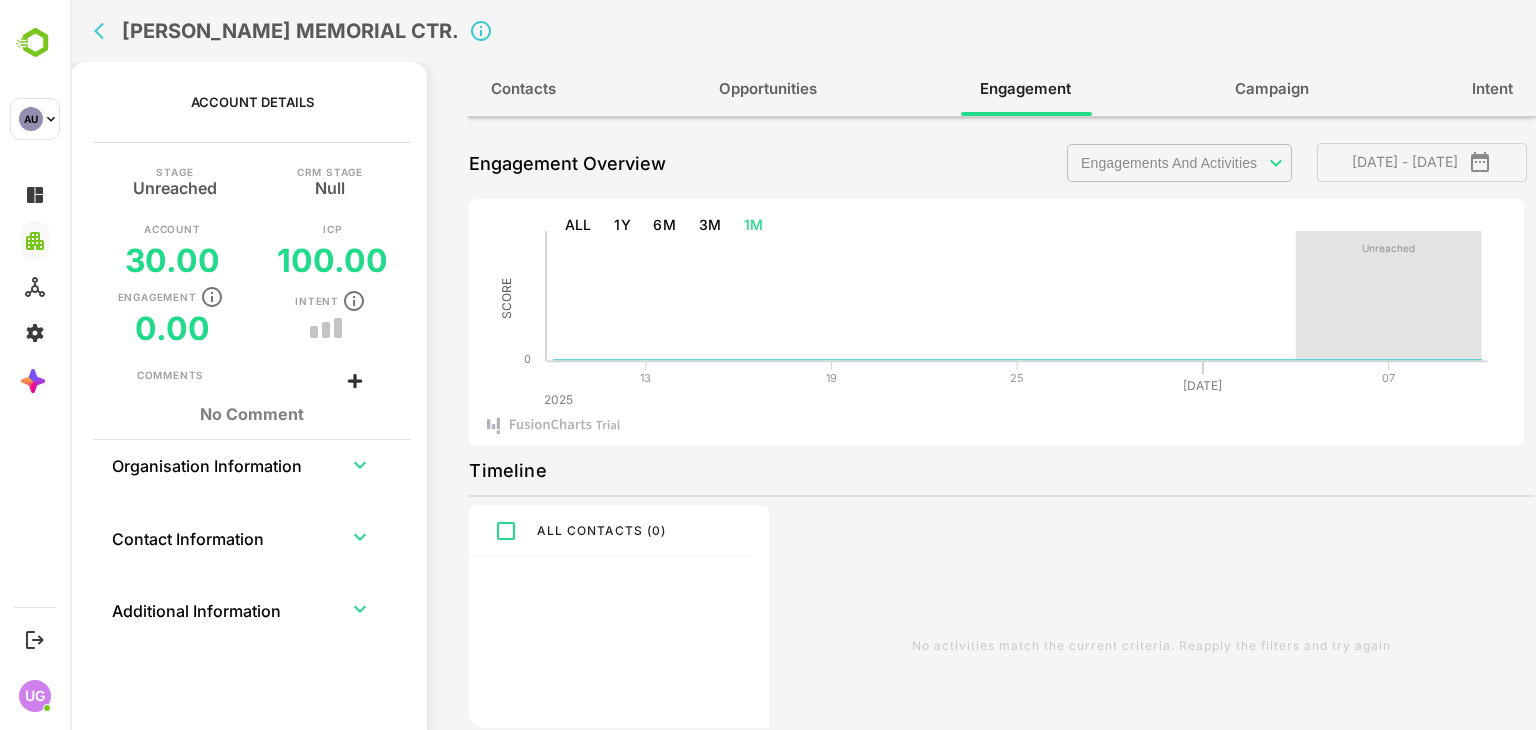 click 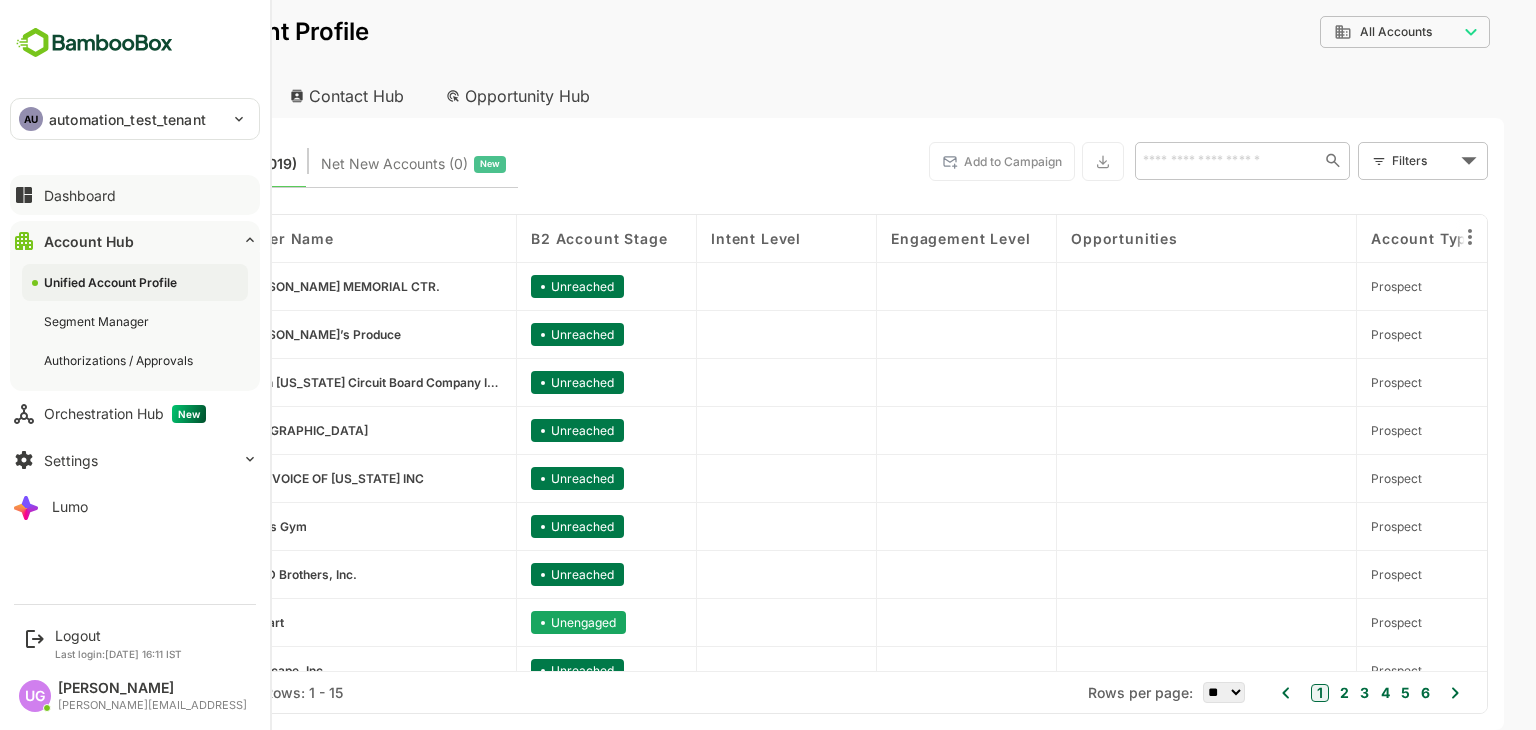 click on "Dashboard" at bounding box center (80, 195) 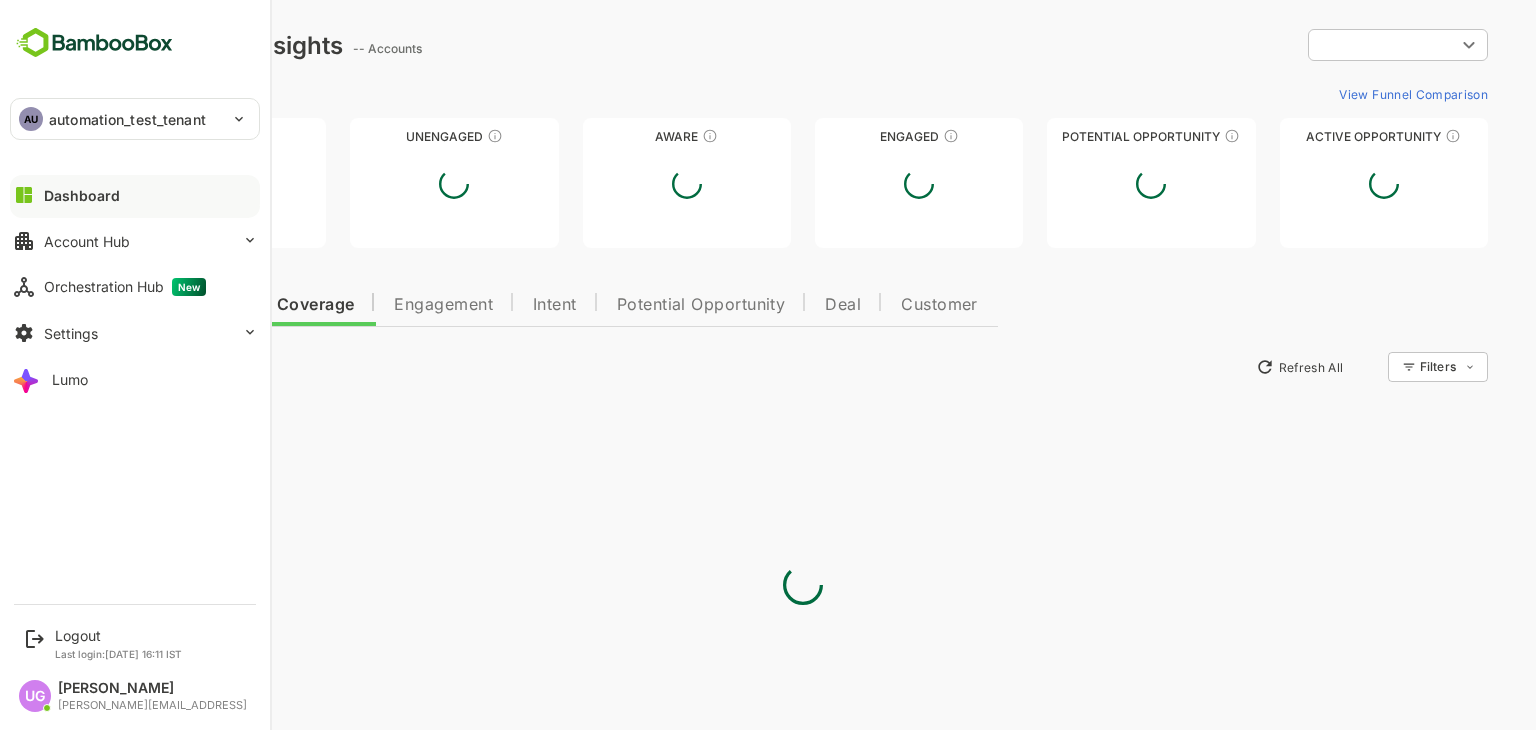 scroll, scrollTop: 0, scrollLeft: 0, axis: both 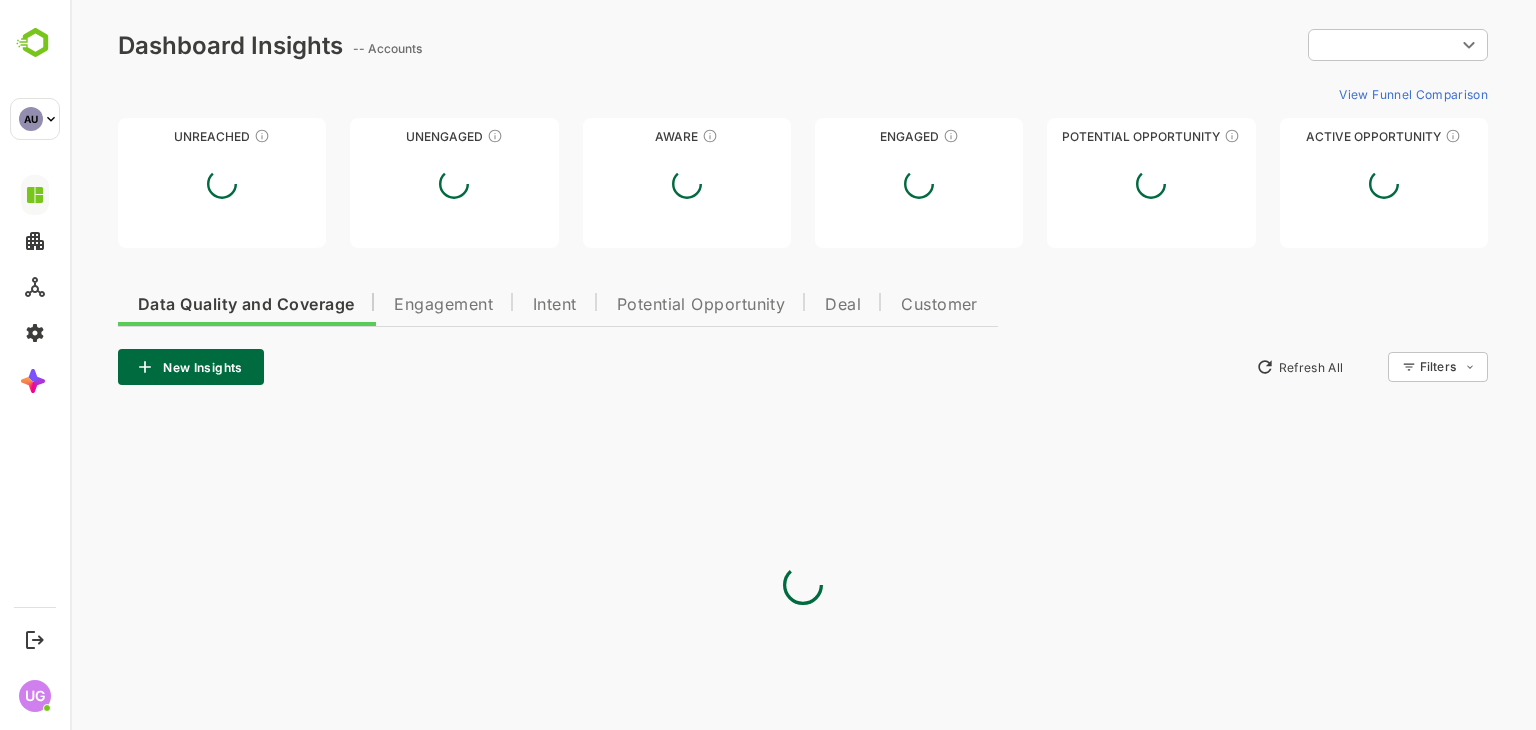 type on "**********" 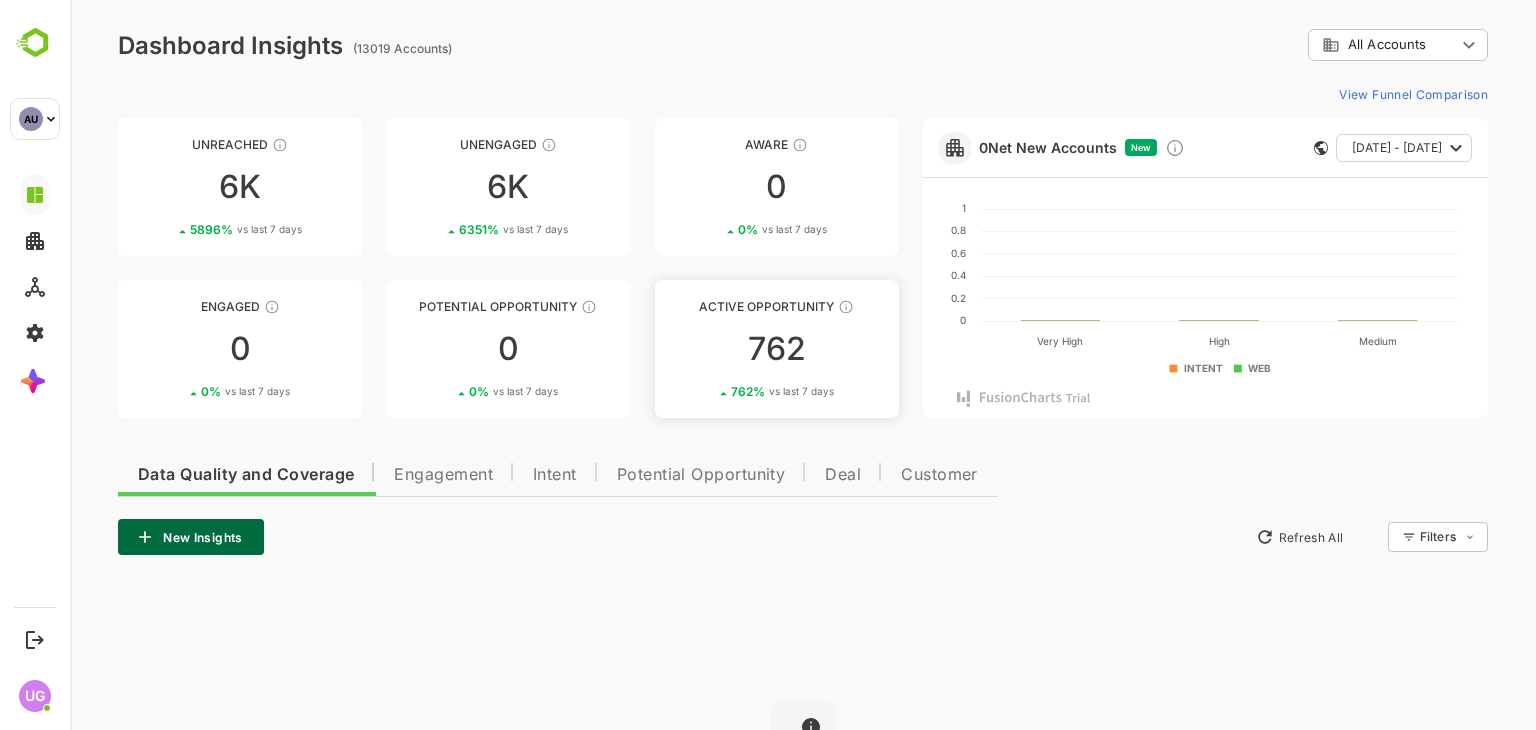 click on "762" at bounding box center (777, 349) 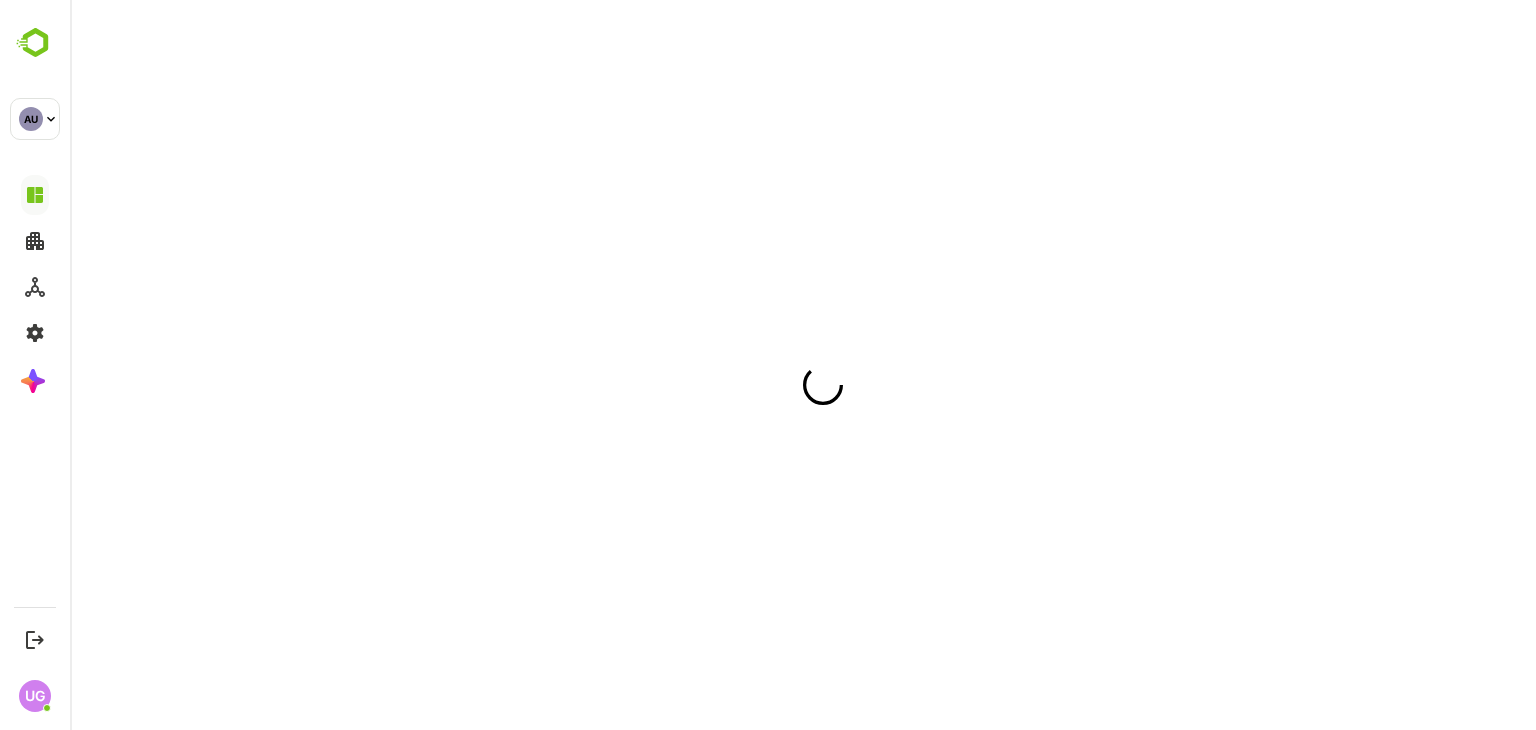 scroll, scrollTop: 0, scrollLeft: 0, axis: both 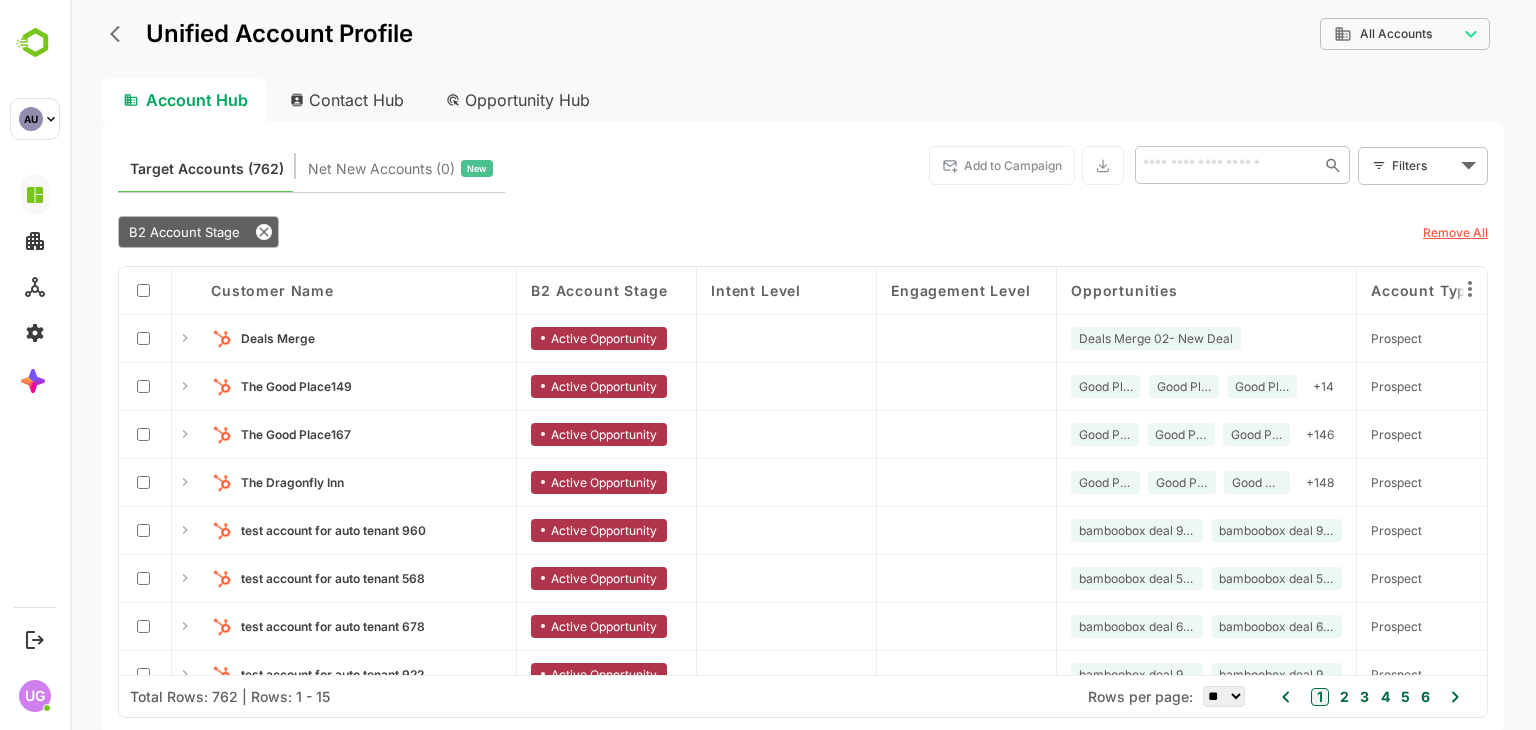 click on "Opportunity Hub" at bounding box center [519, 100] 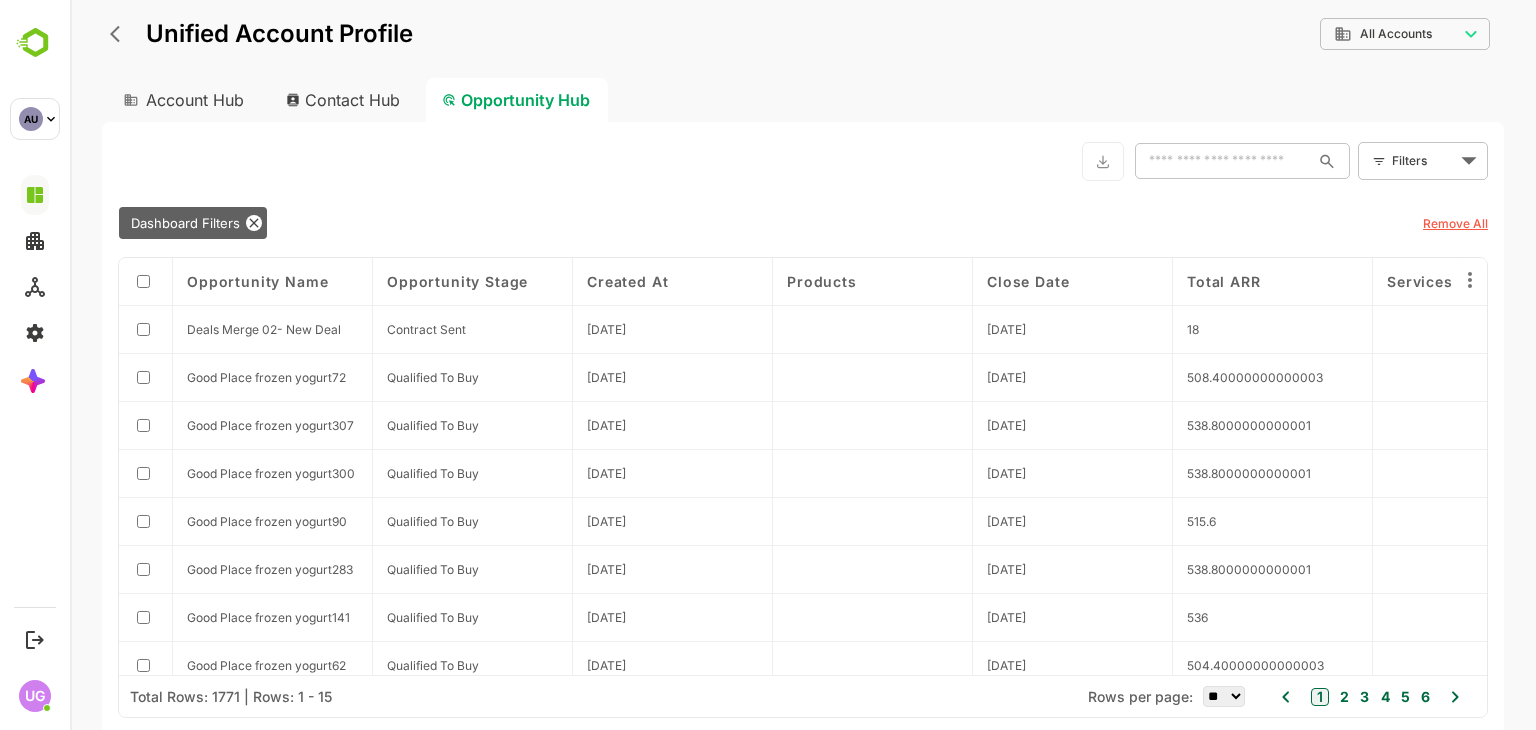 click on "Rows per page: ** ** ** *** *** **** 1 2 3 4 5 6" at bounding box center [1282, 696] 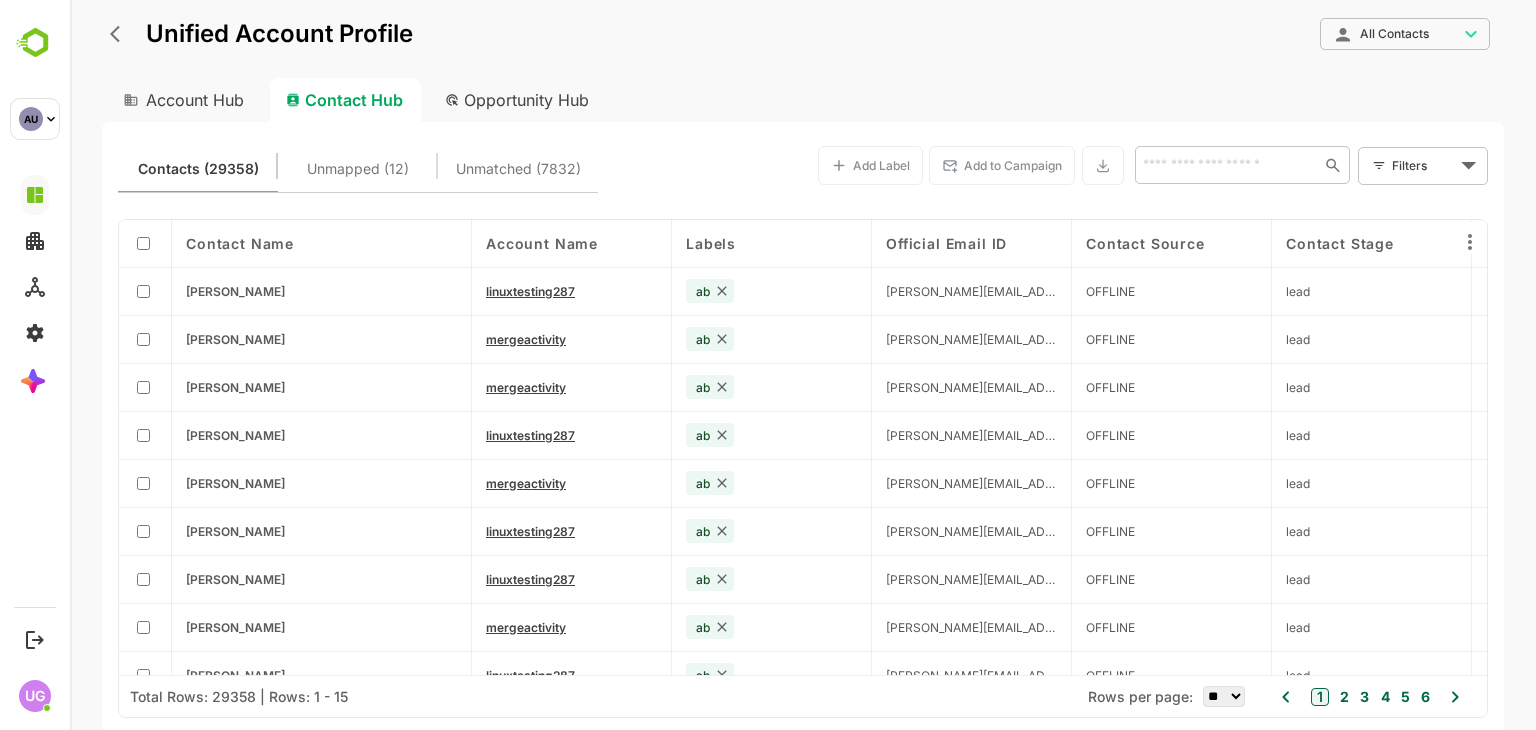 click on "Account Hub" at bounding box center (182, 100) 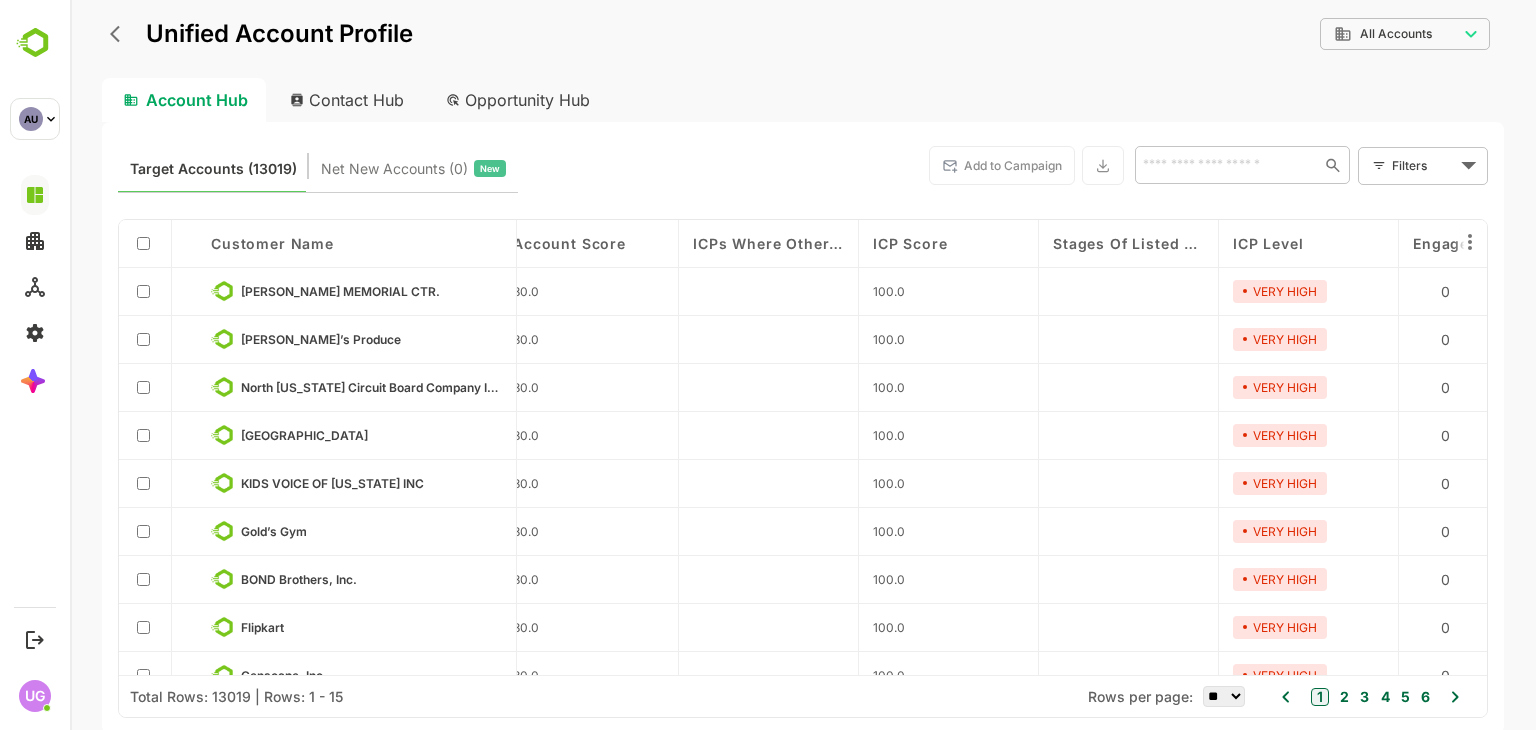 scroll, scrollTop: 0, scrollLeft: 1984, axis: horizontal 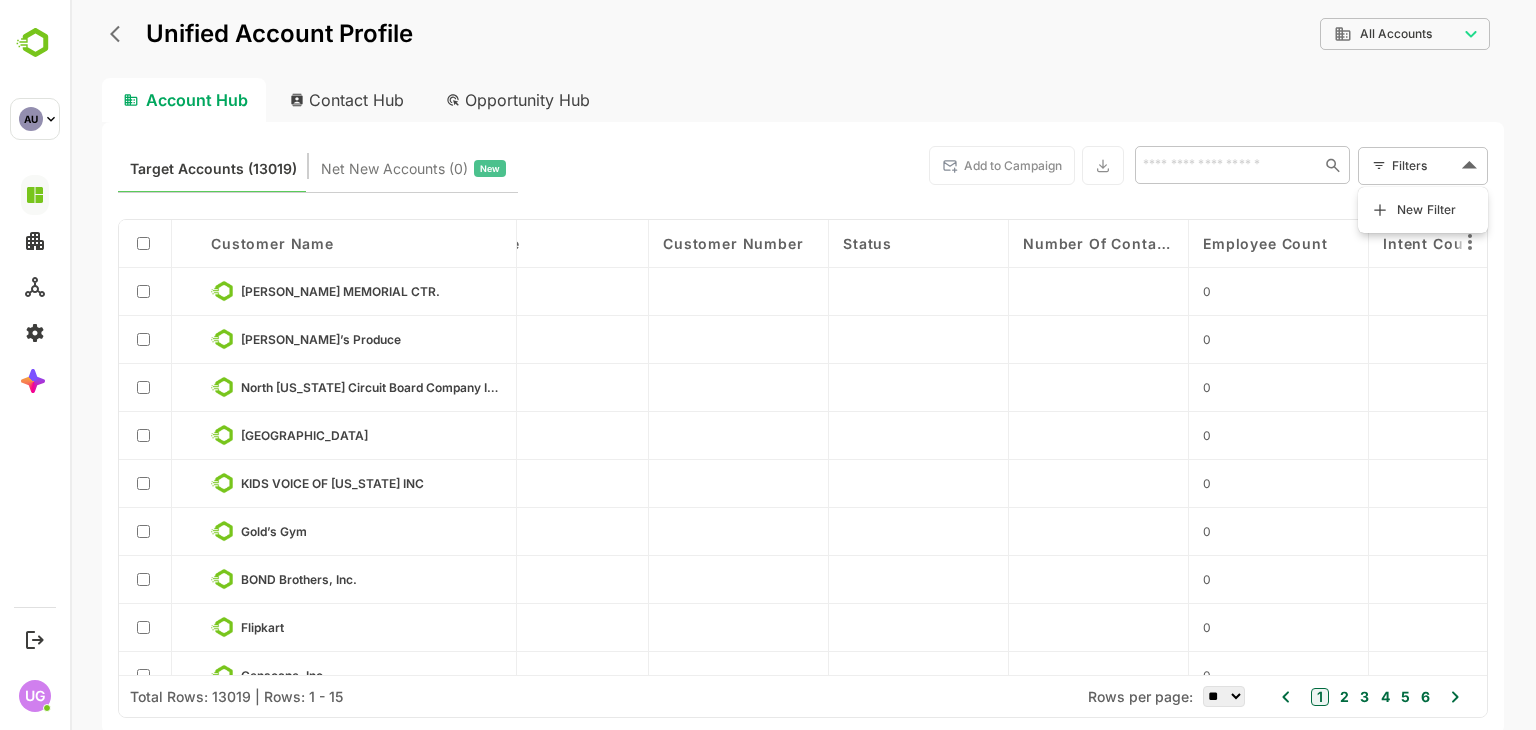 click on "**********" at bounding box center [803, 365] 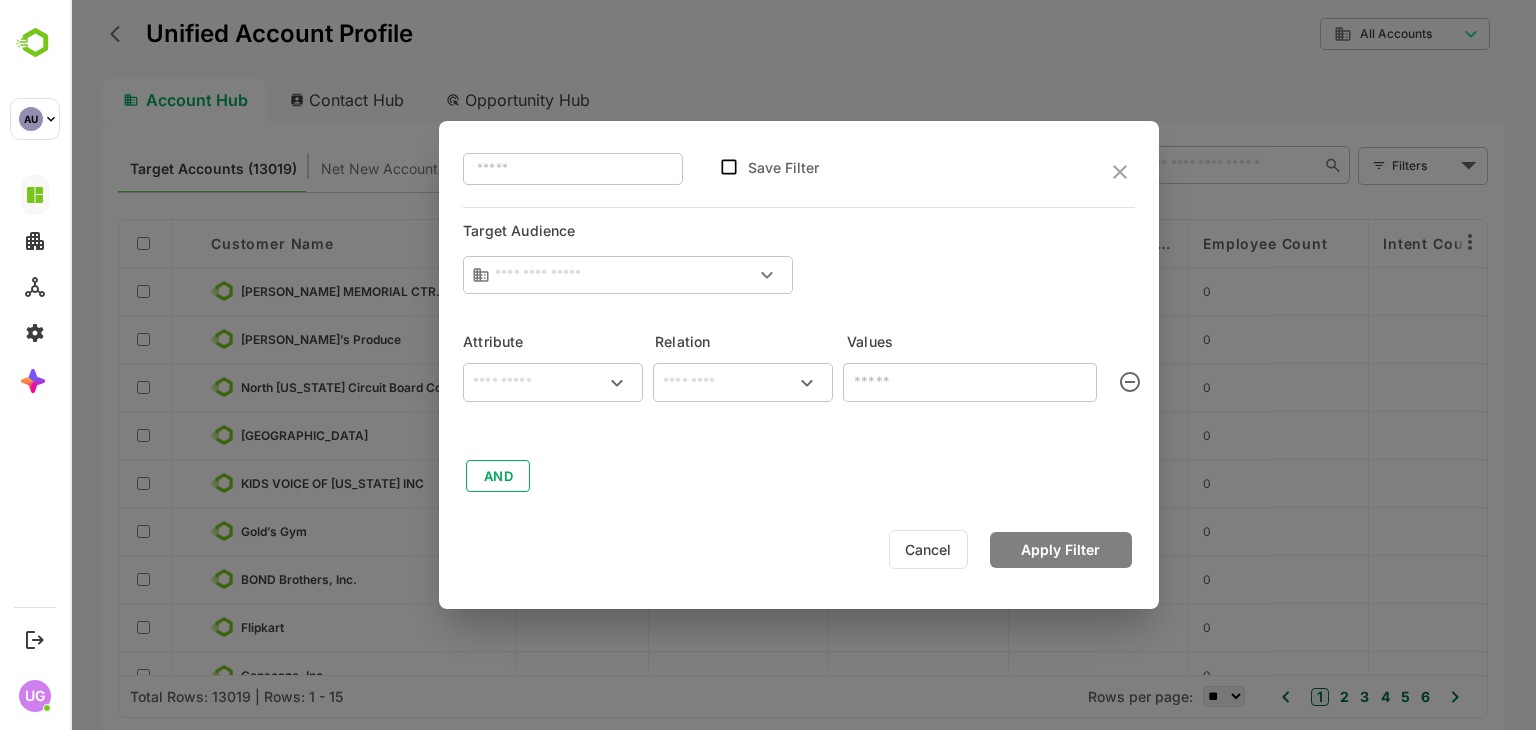 type on "**********" 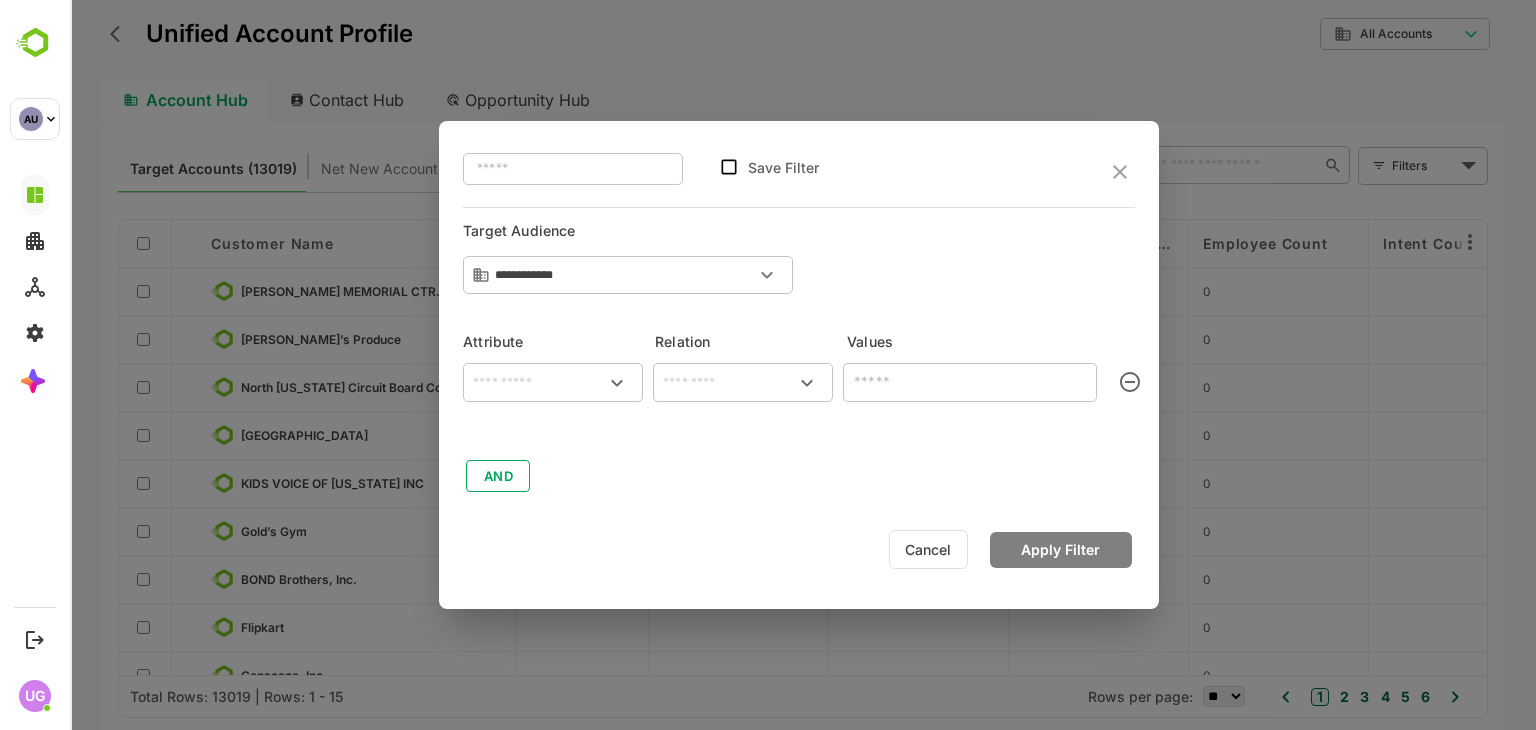 click at bounding box center [553, 383] 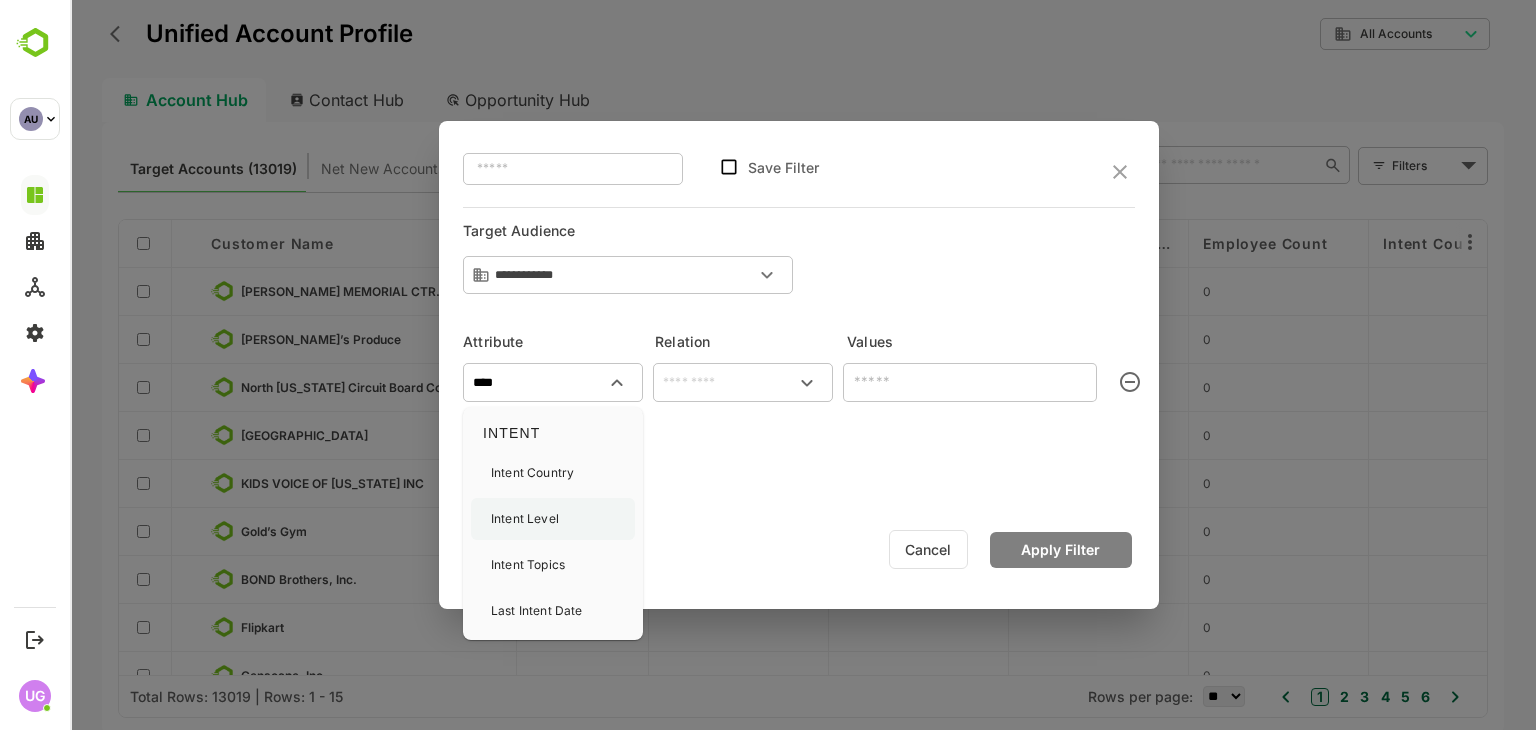 click on "Intent Level" at bounding box center (525, 519) 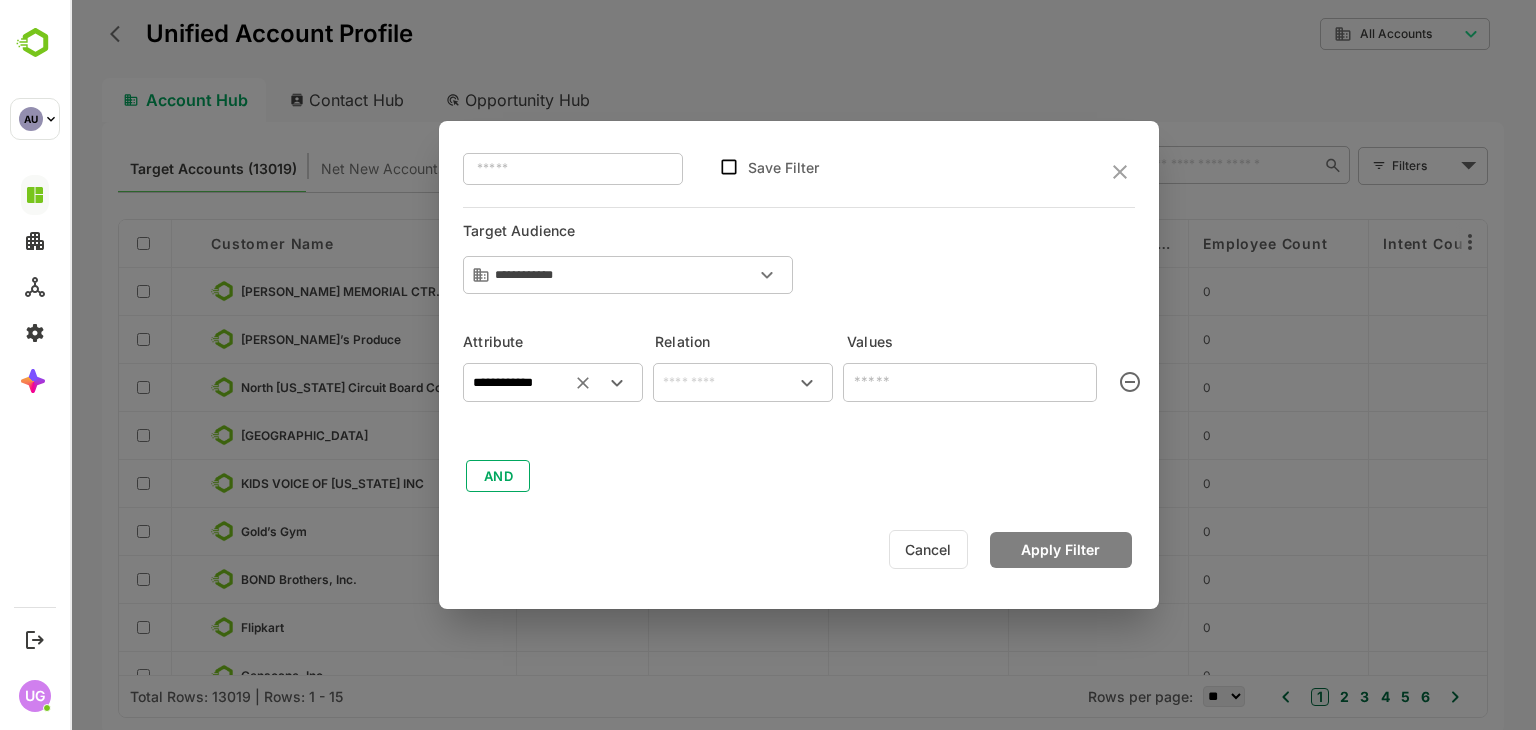 type on "**********" 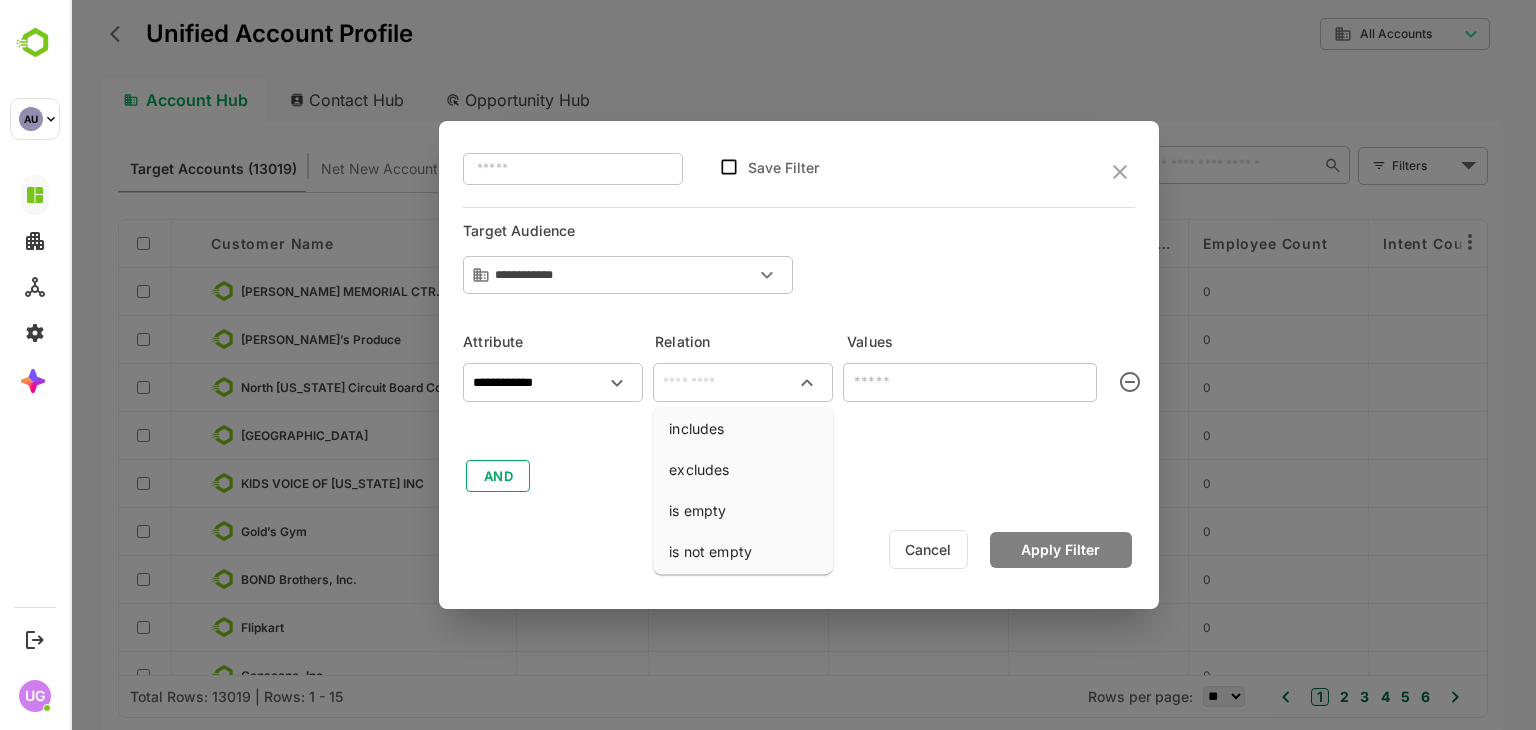 click at bounding box center (743, 383) 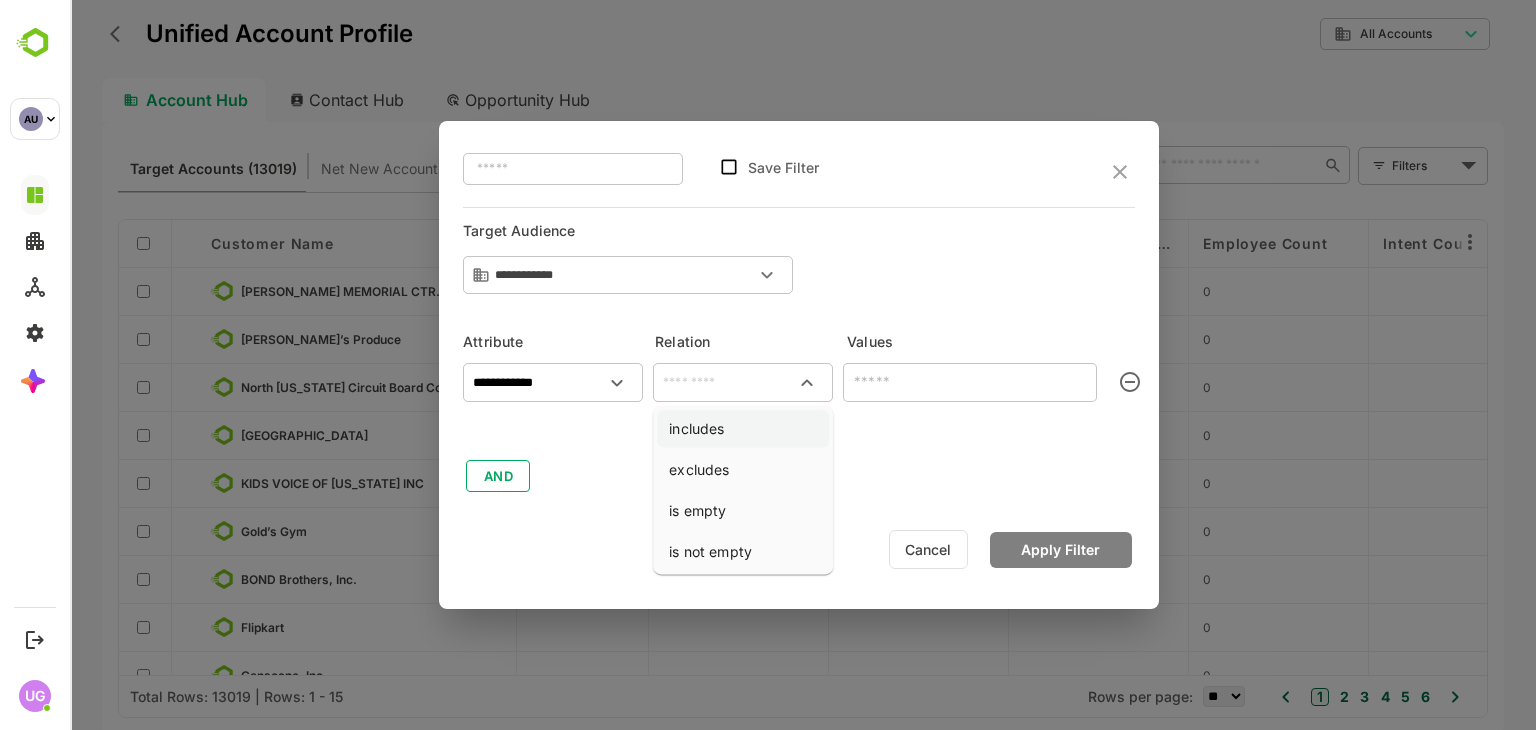 click on "includes" at bounding box center (743, 428) 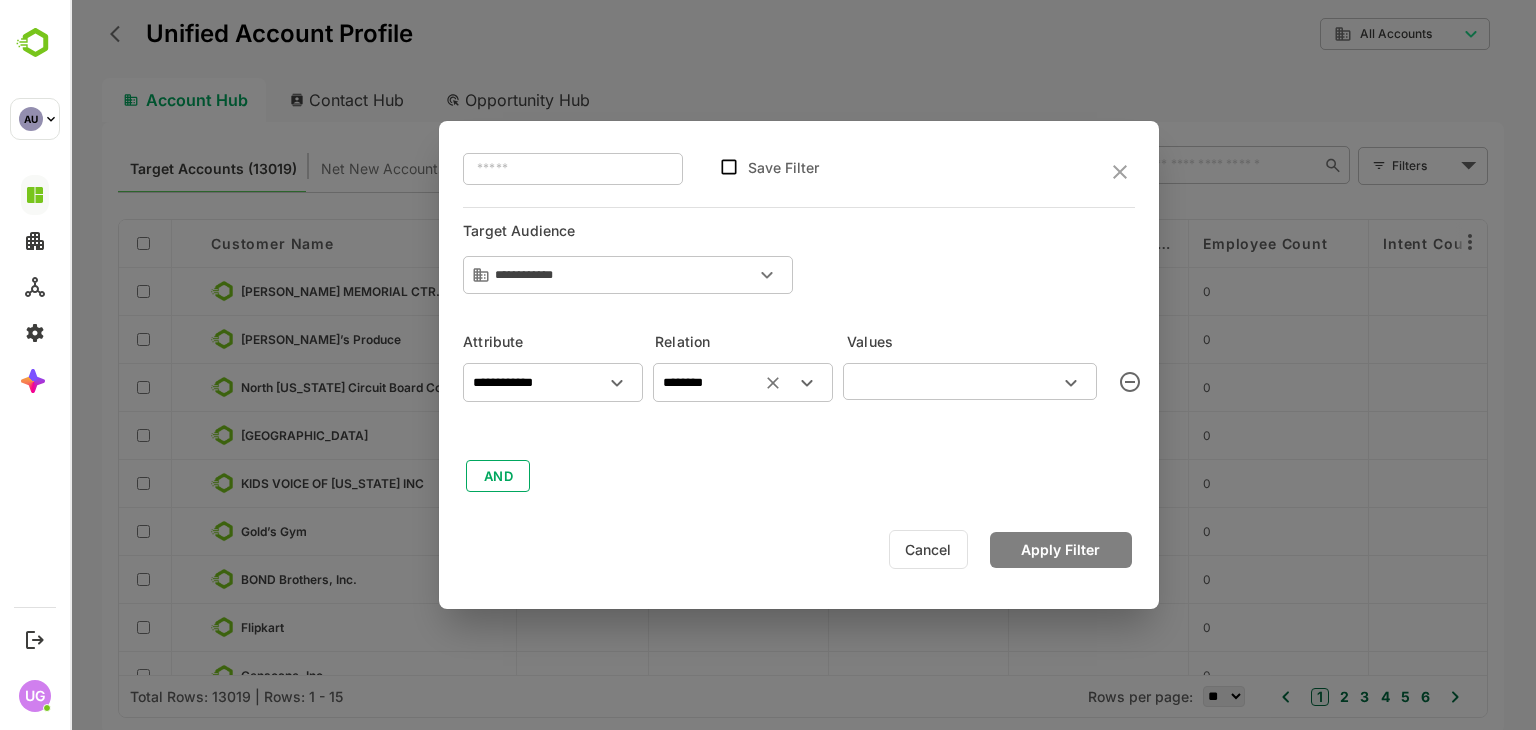 click at bounding box center [953, 381] 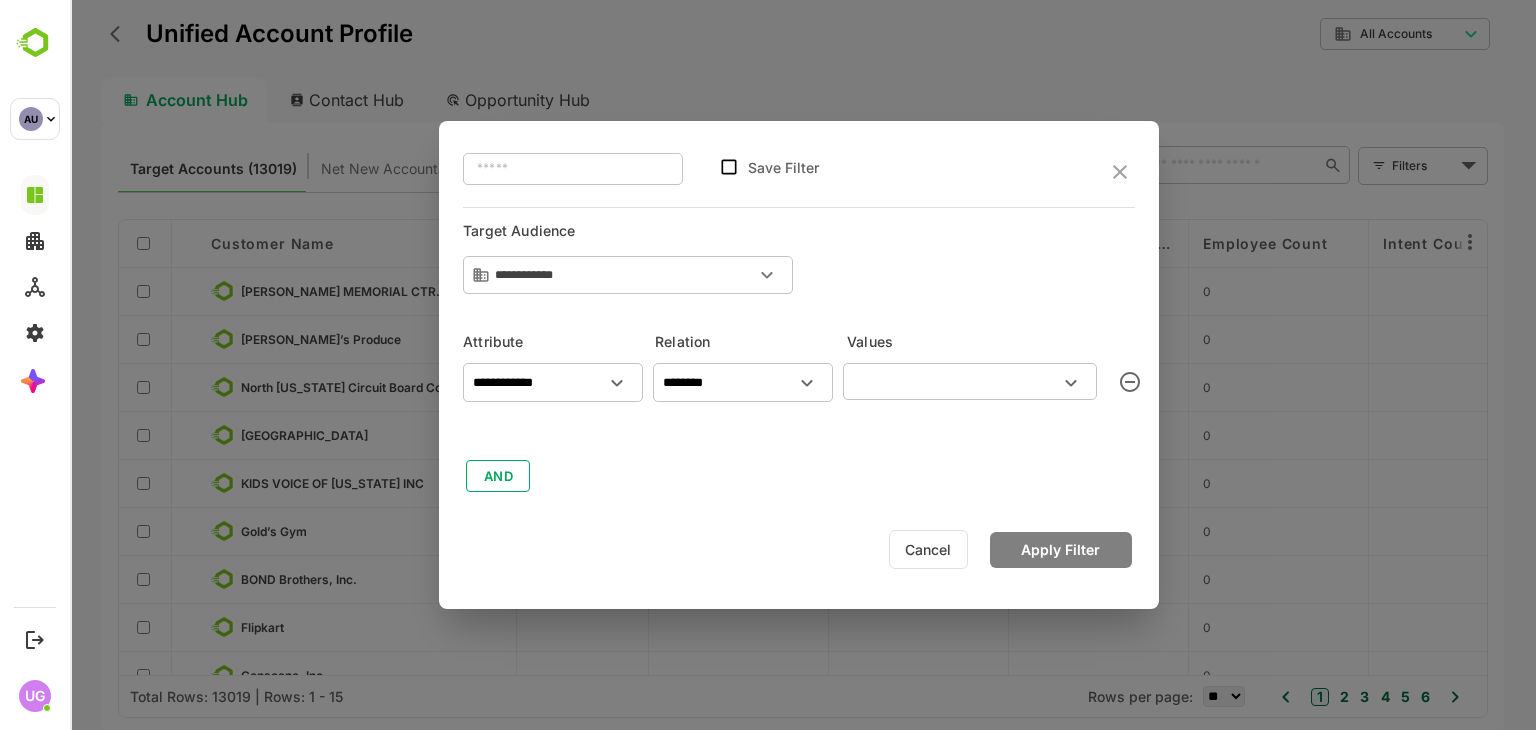 click at bounding box center (953, 381) 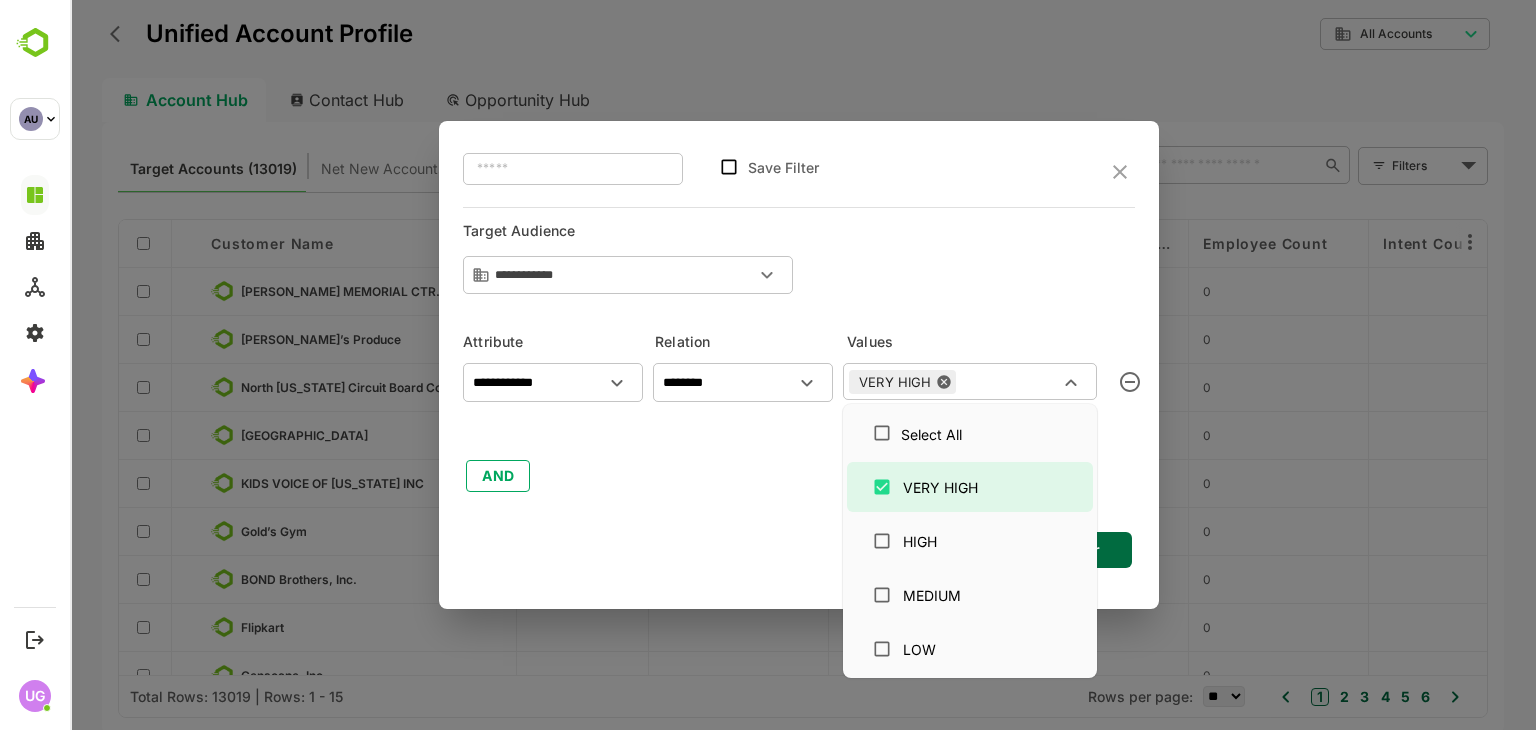 click on "**********" at bounding box center (799, 364) 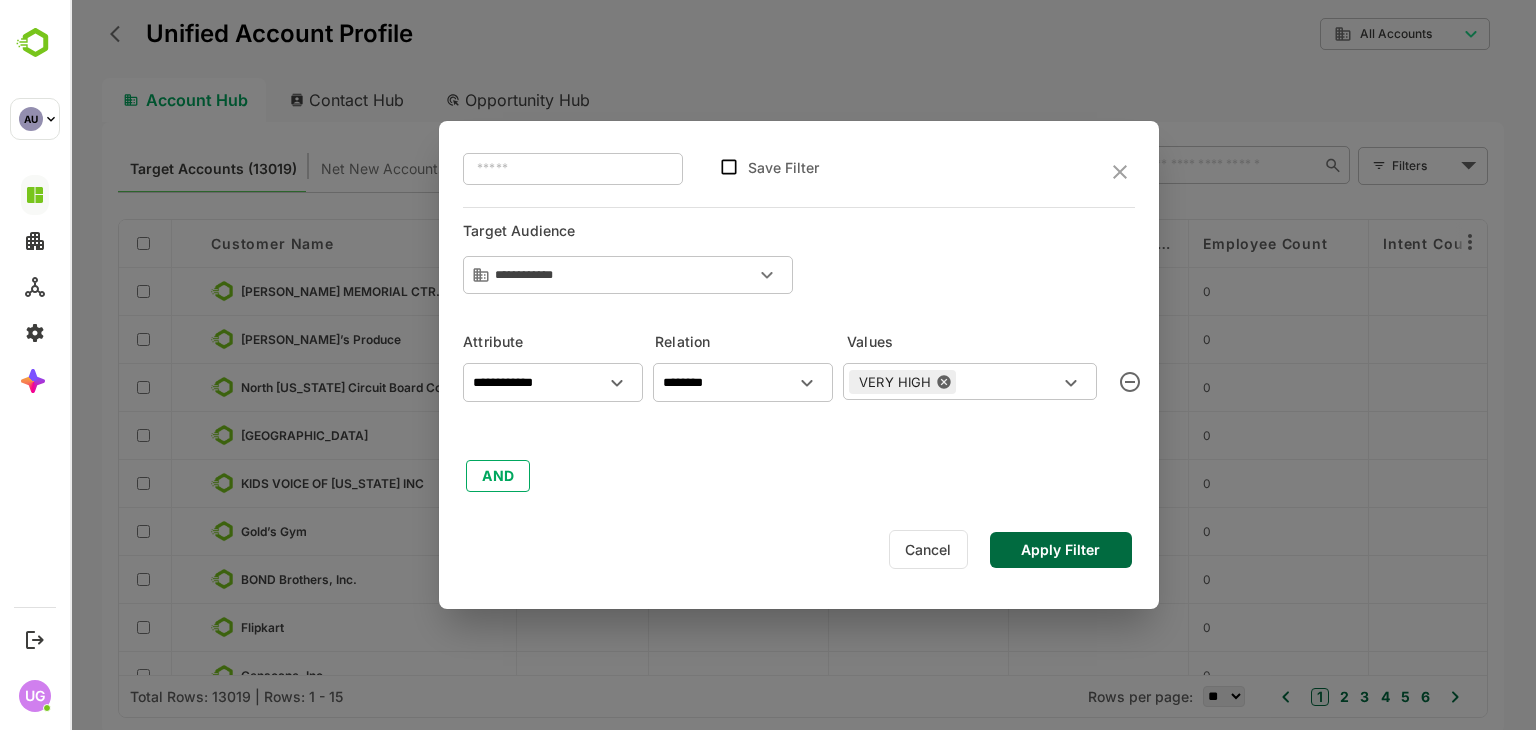 click on "Apply Filter" at bounding box center (1061, 550) 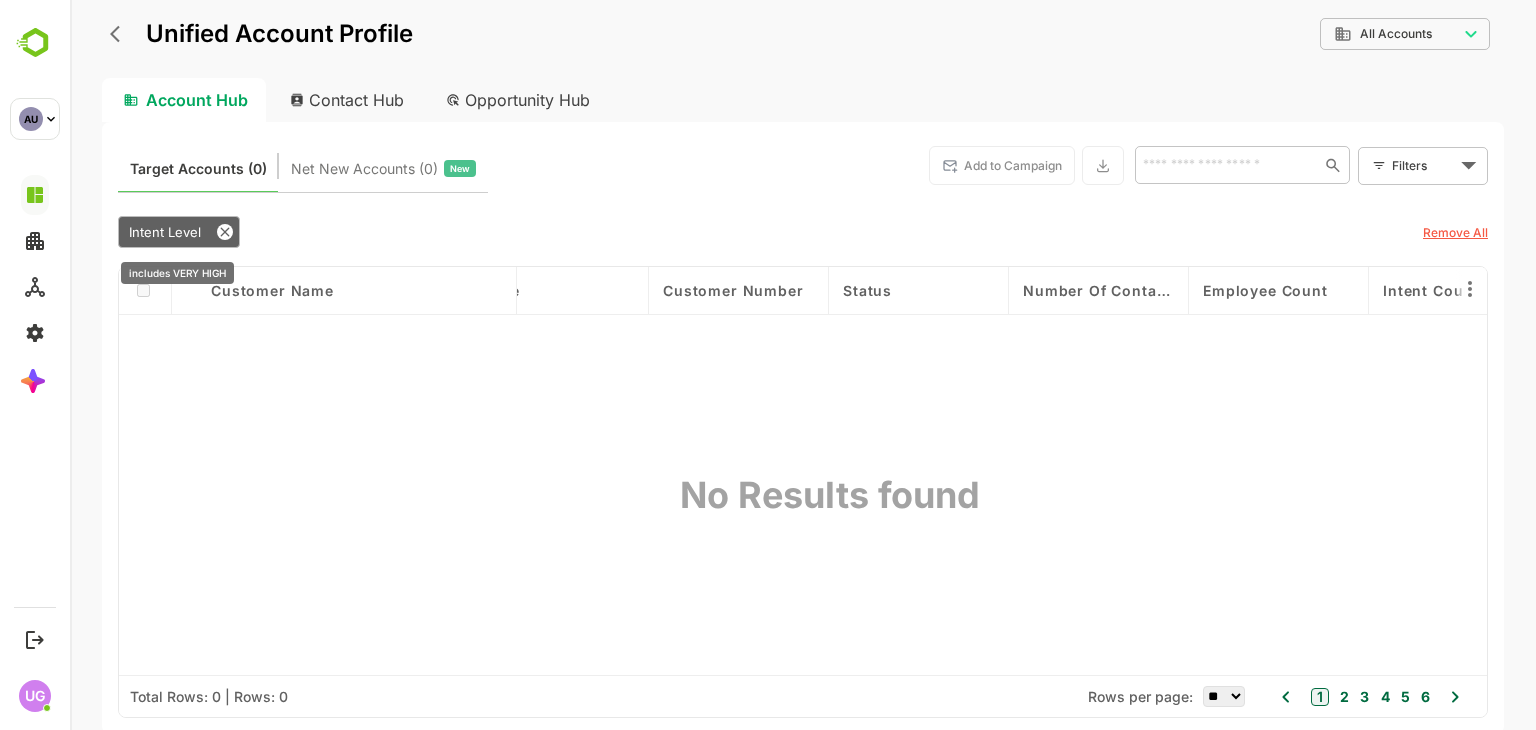 click on "Intent Level" at bounding box center (165, 232) 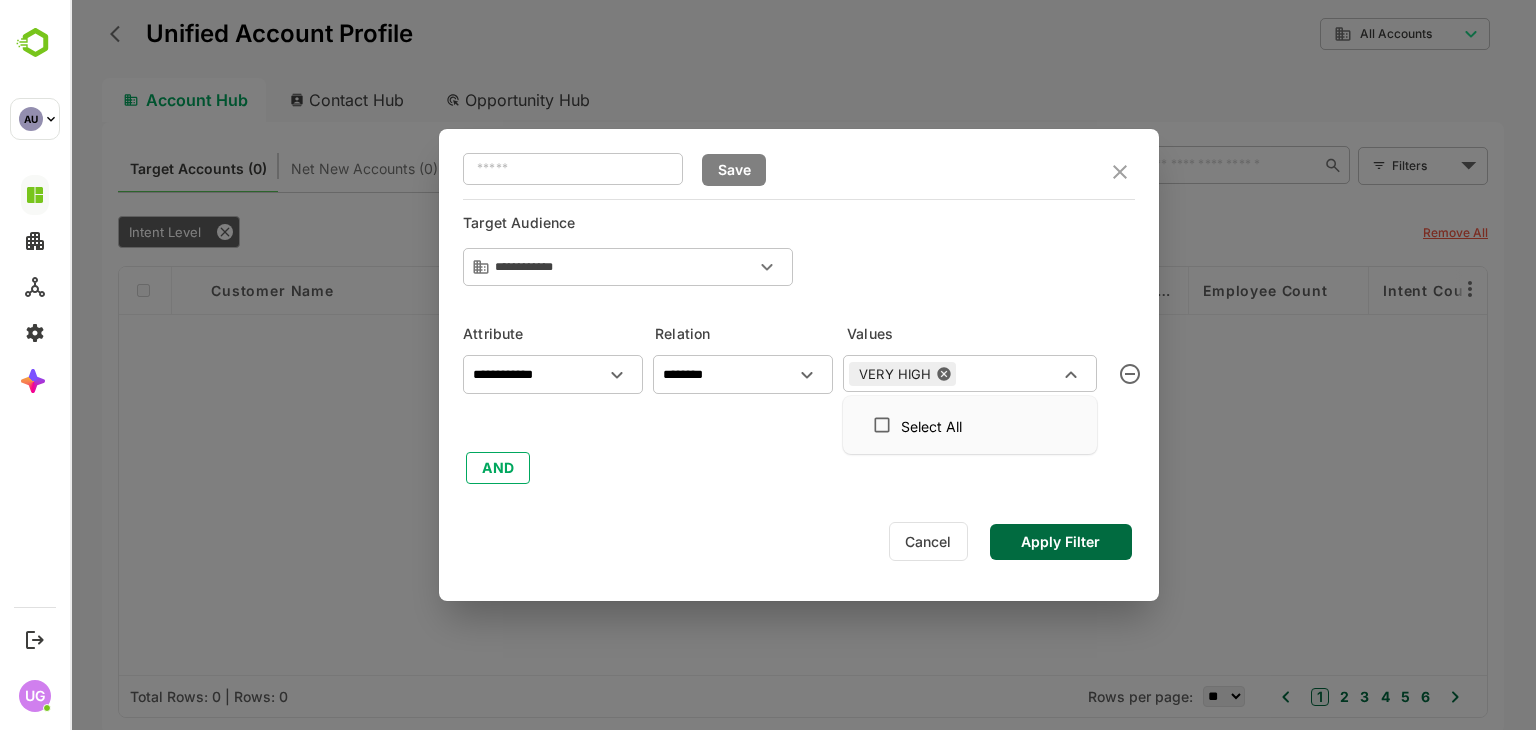 click at bounding box center (1010, 373) 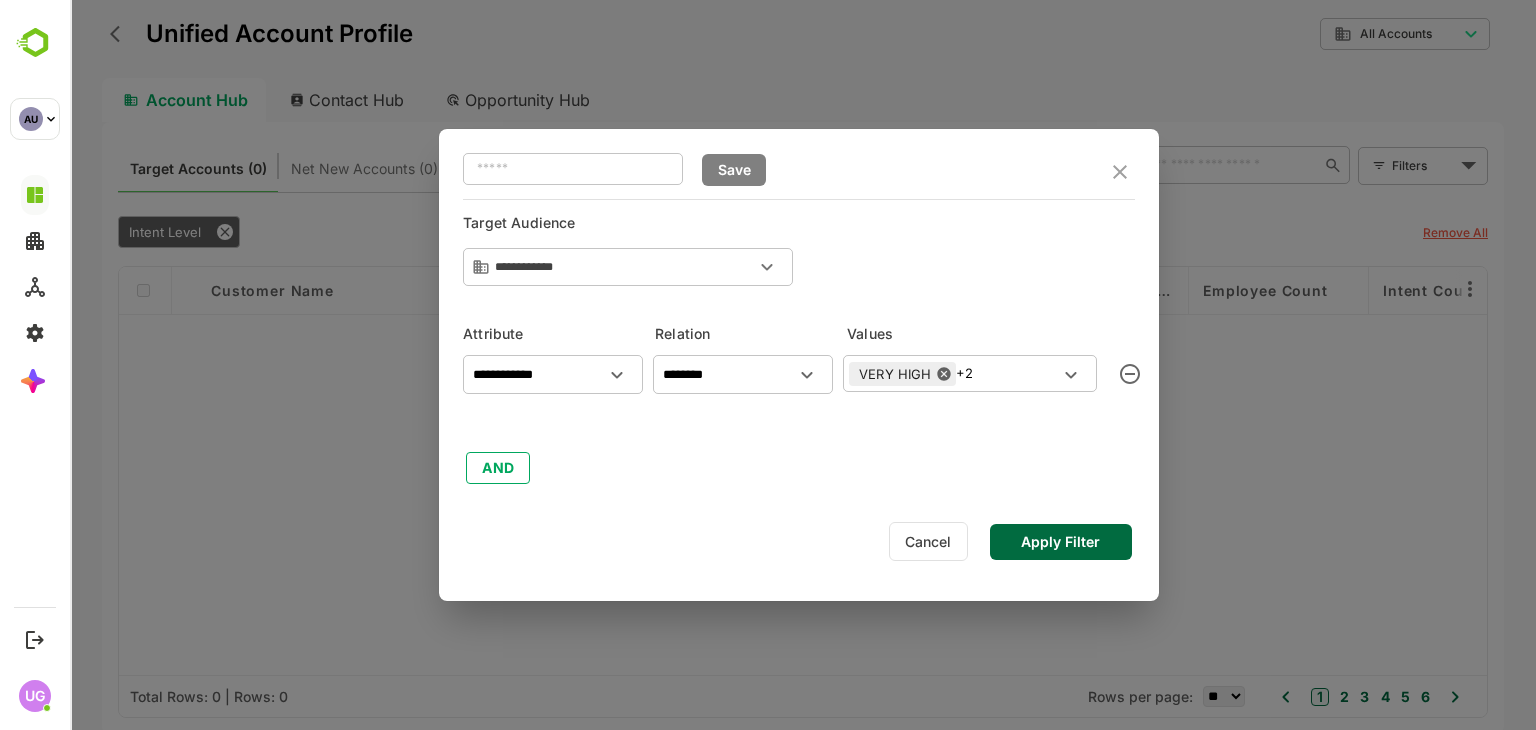 click on "Apply Filter" at bounding box center [1061, 542] 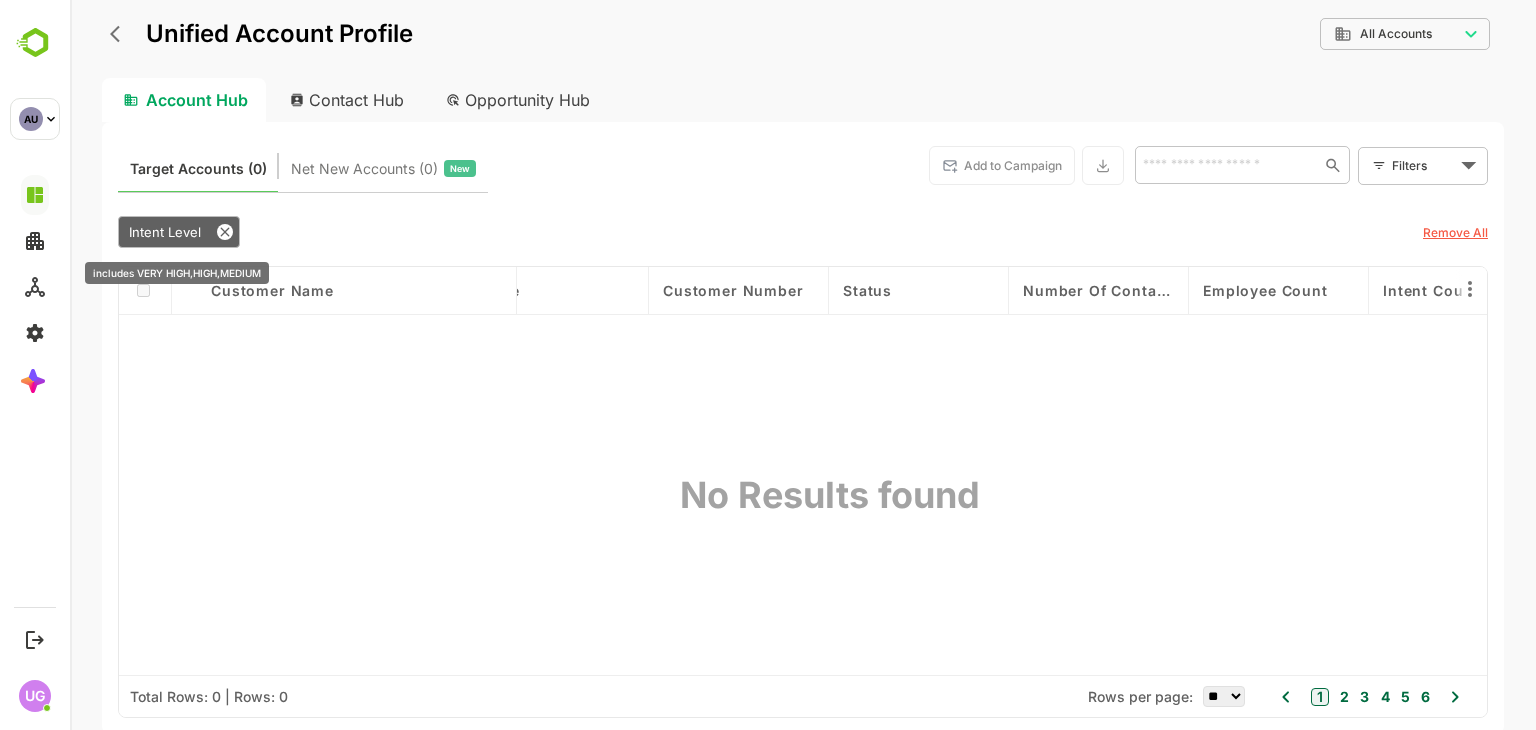 click on "Intent Level" at bounding box center (165, 232) 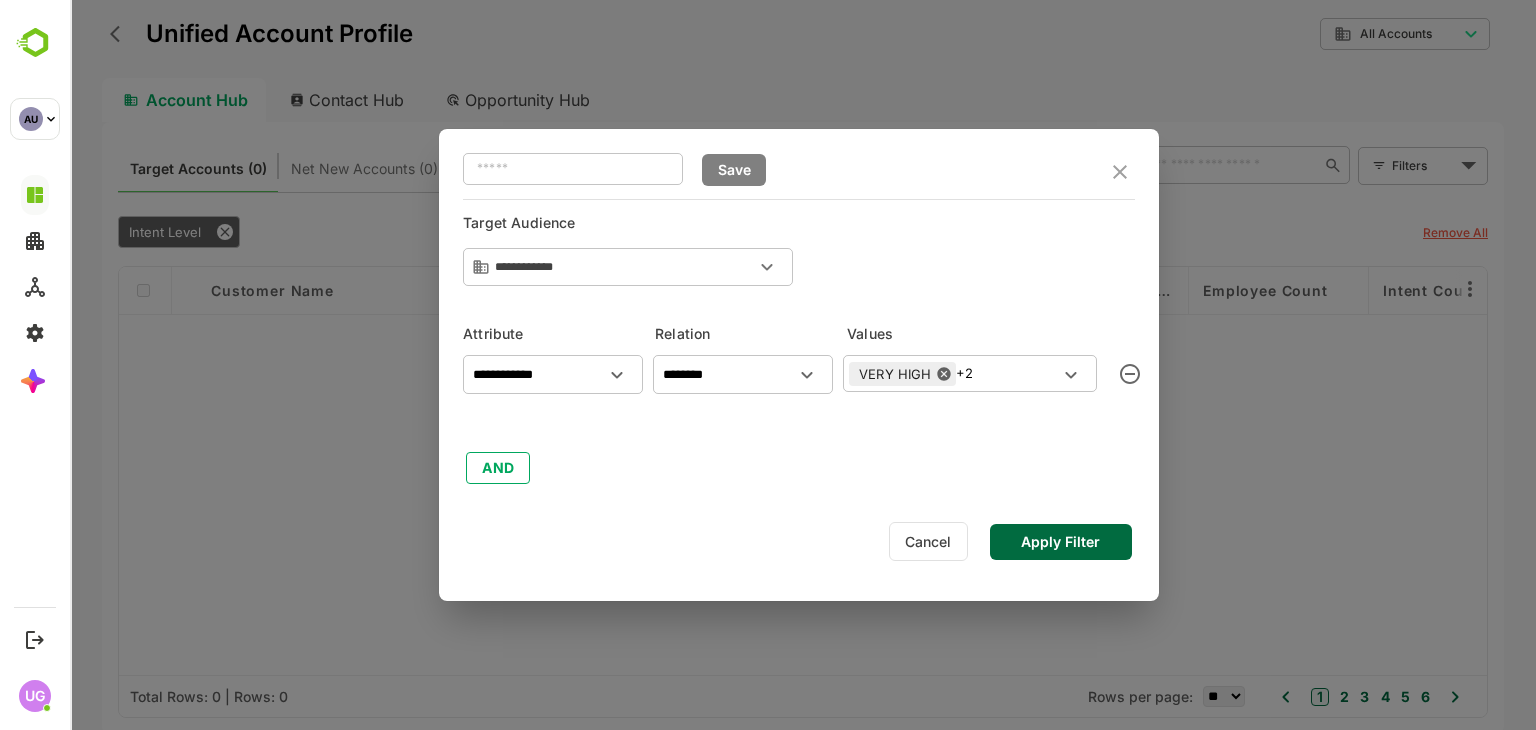 click on "VERY HIGH +2 ​" at bounding box center [970, 373] 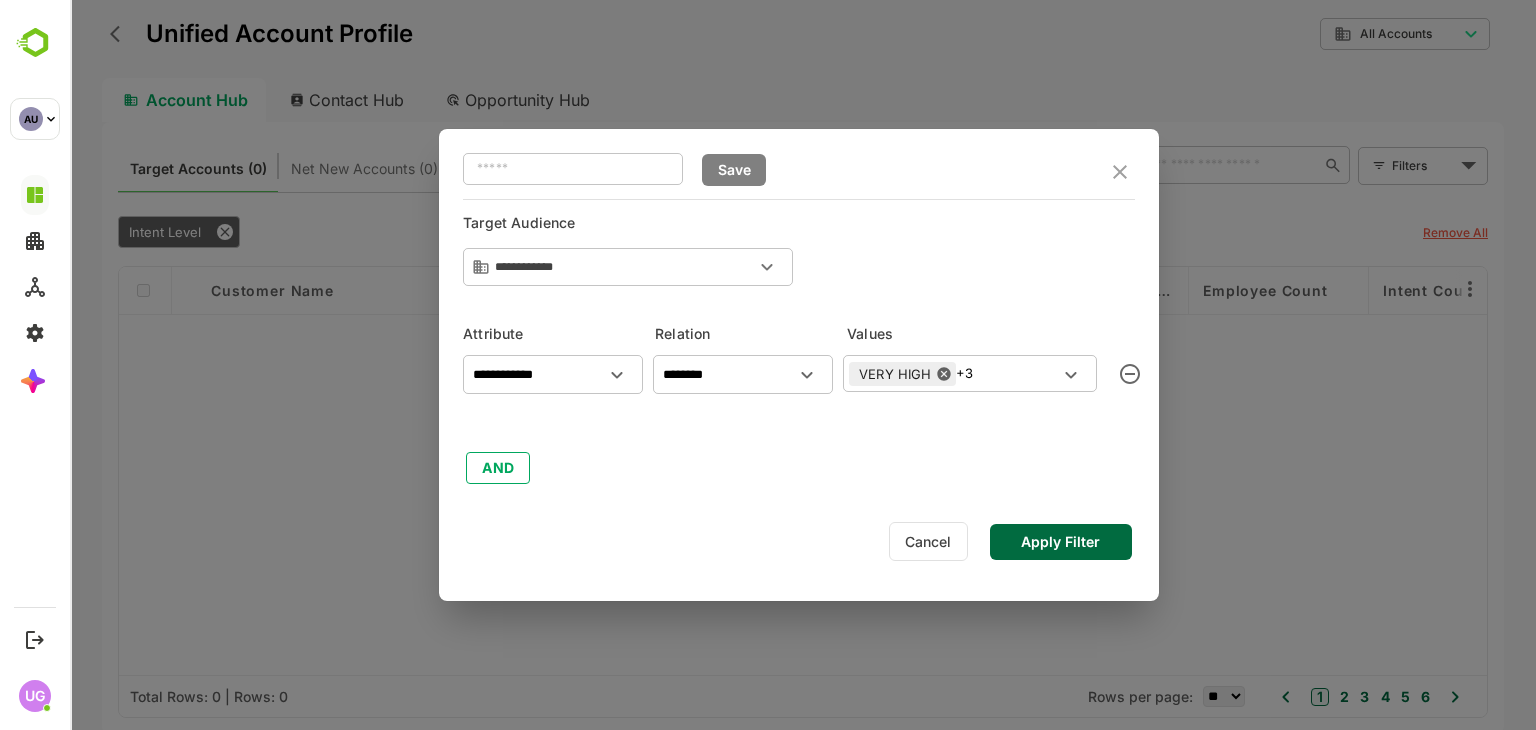 click on "**********" at bounding box center [799, 364] 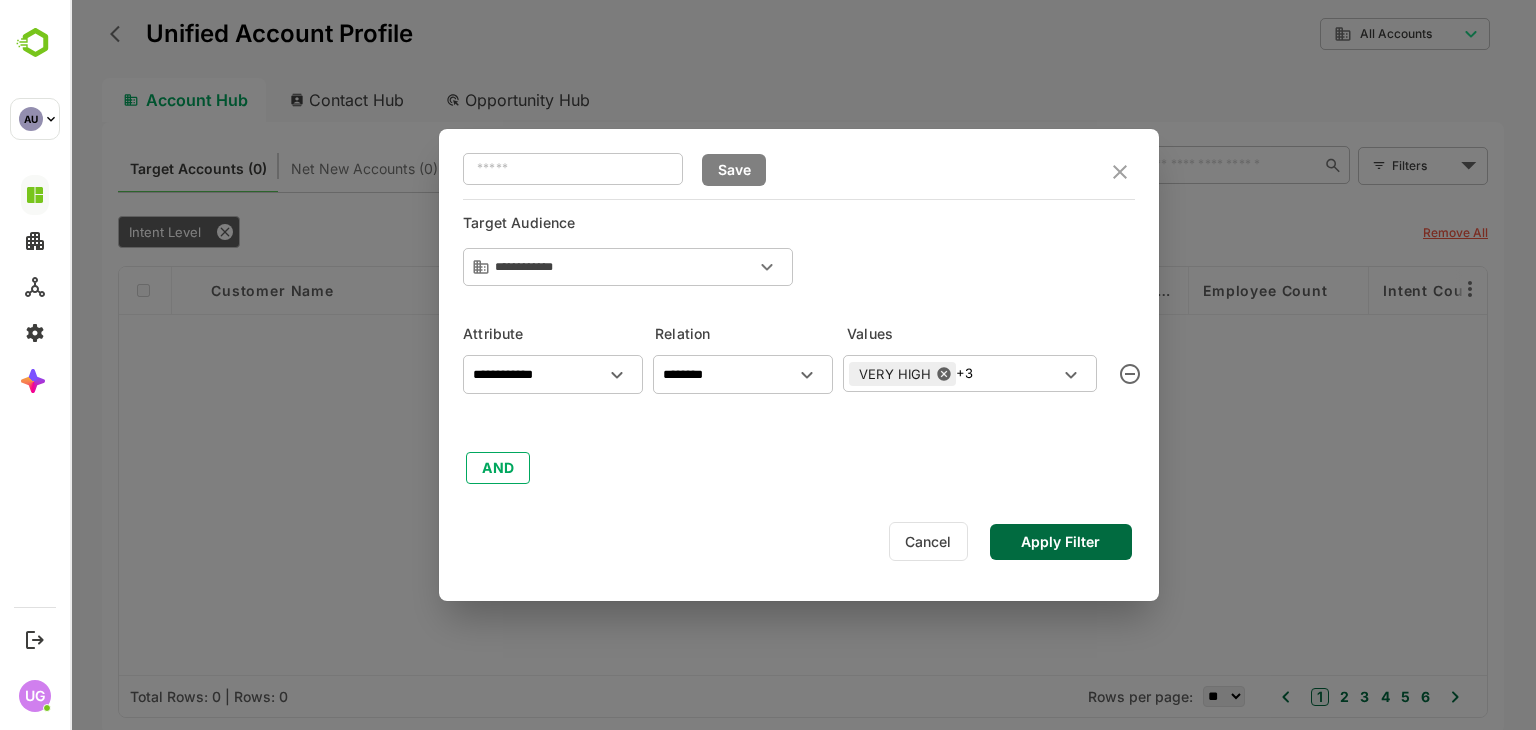 click on "Apply Filter" at bounding box center (1061, 542) 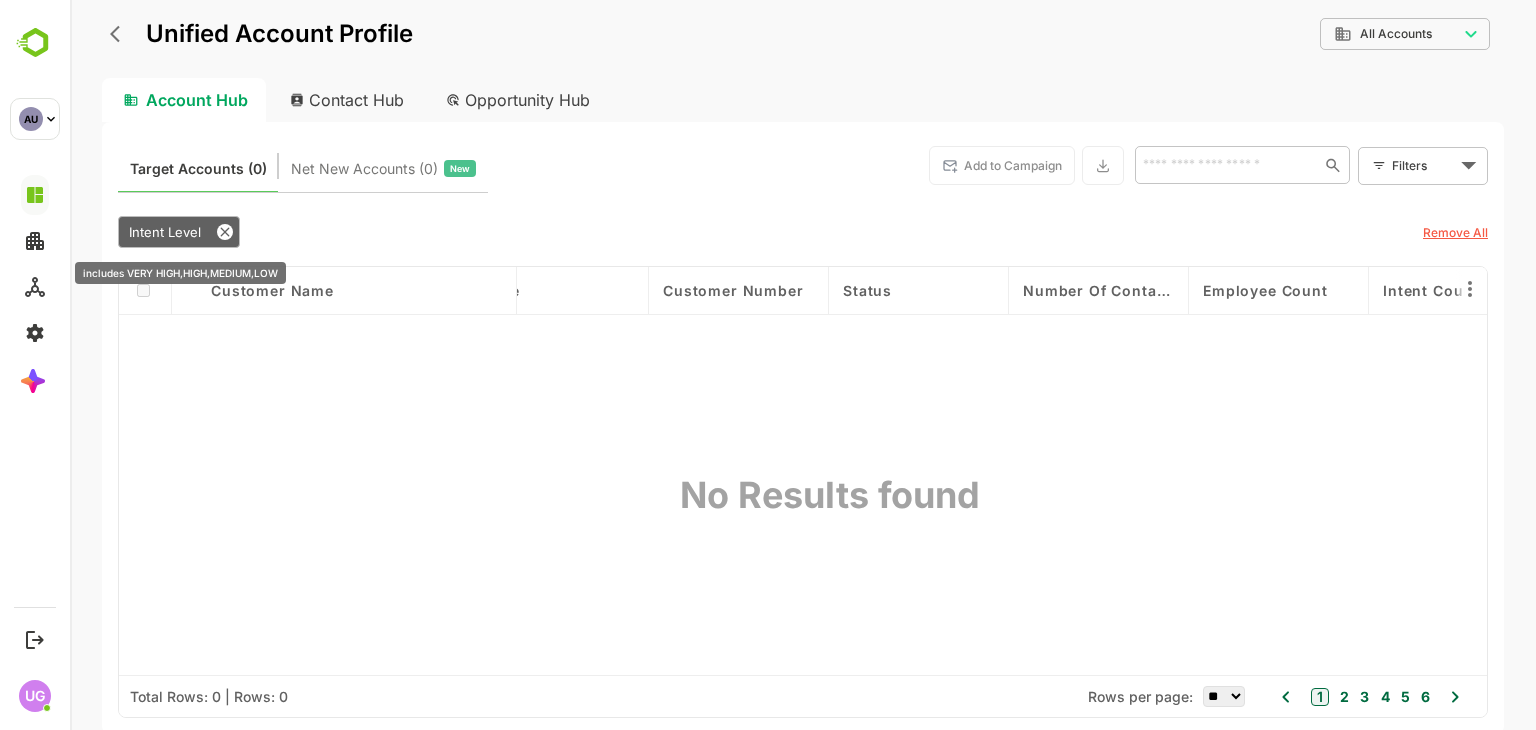 click 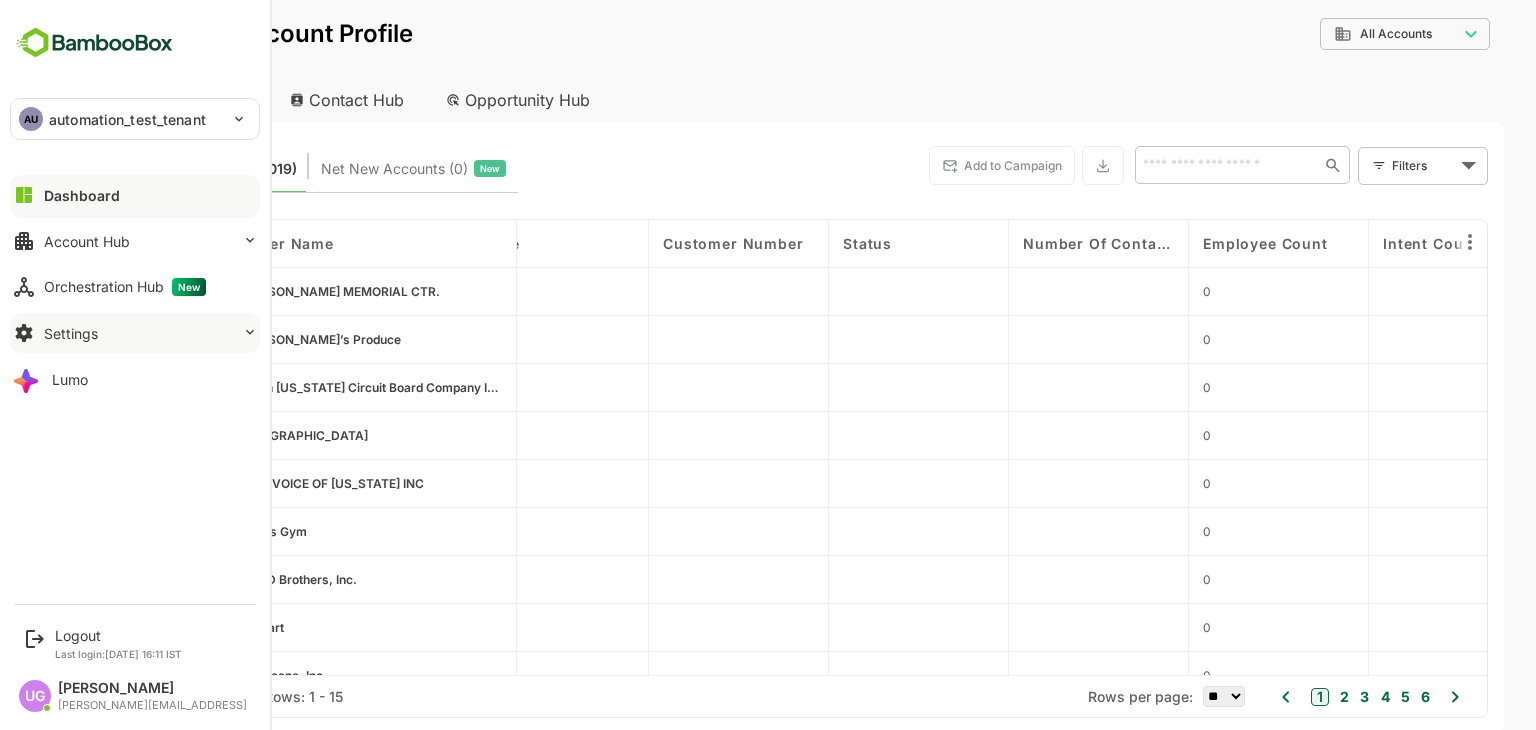 click on "Settings" at bounding box center [71, 333] 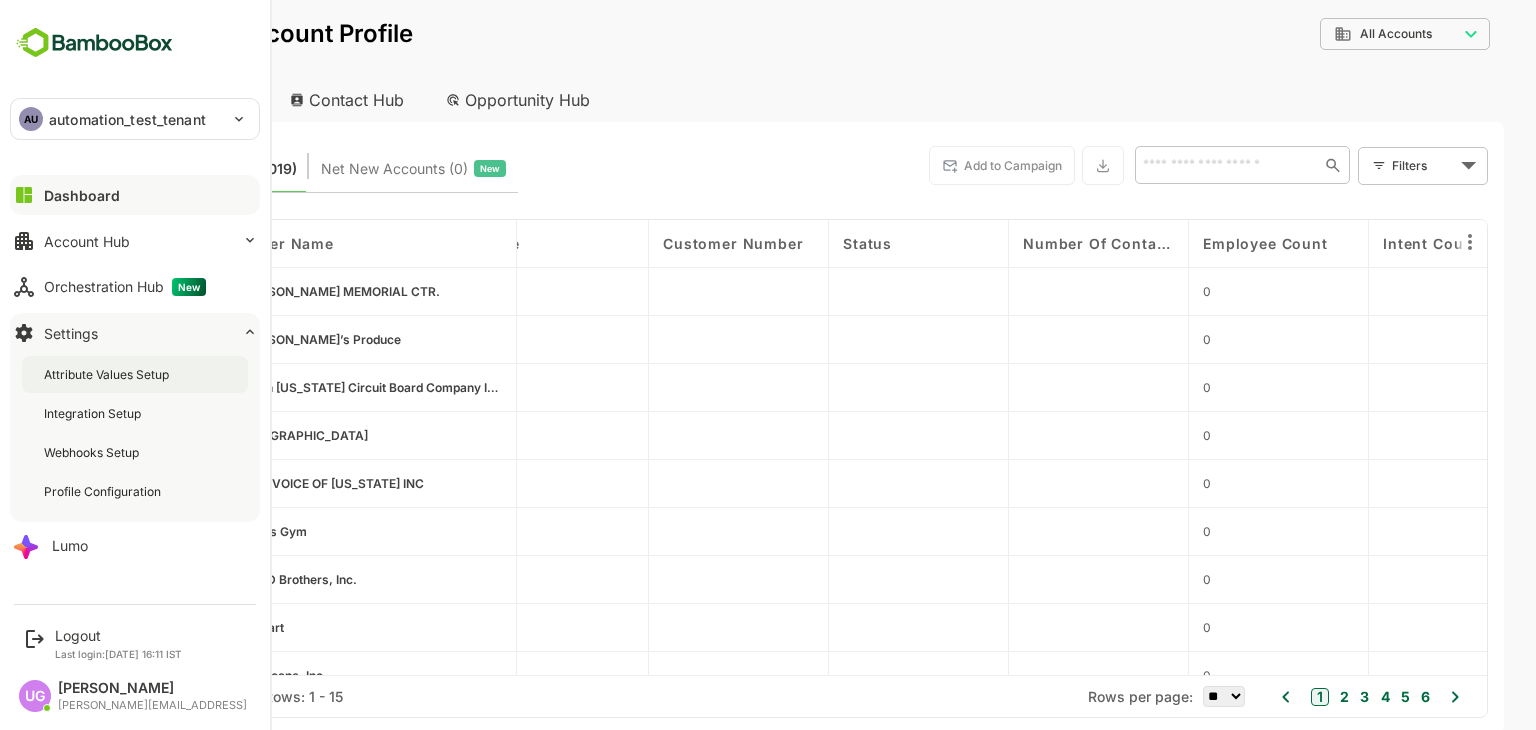 click on "Attribute Values Setup" at bounding box center [135, 374] 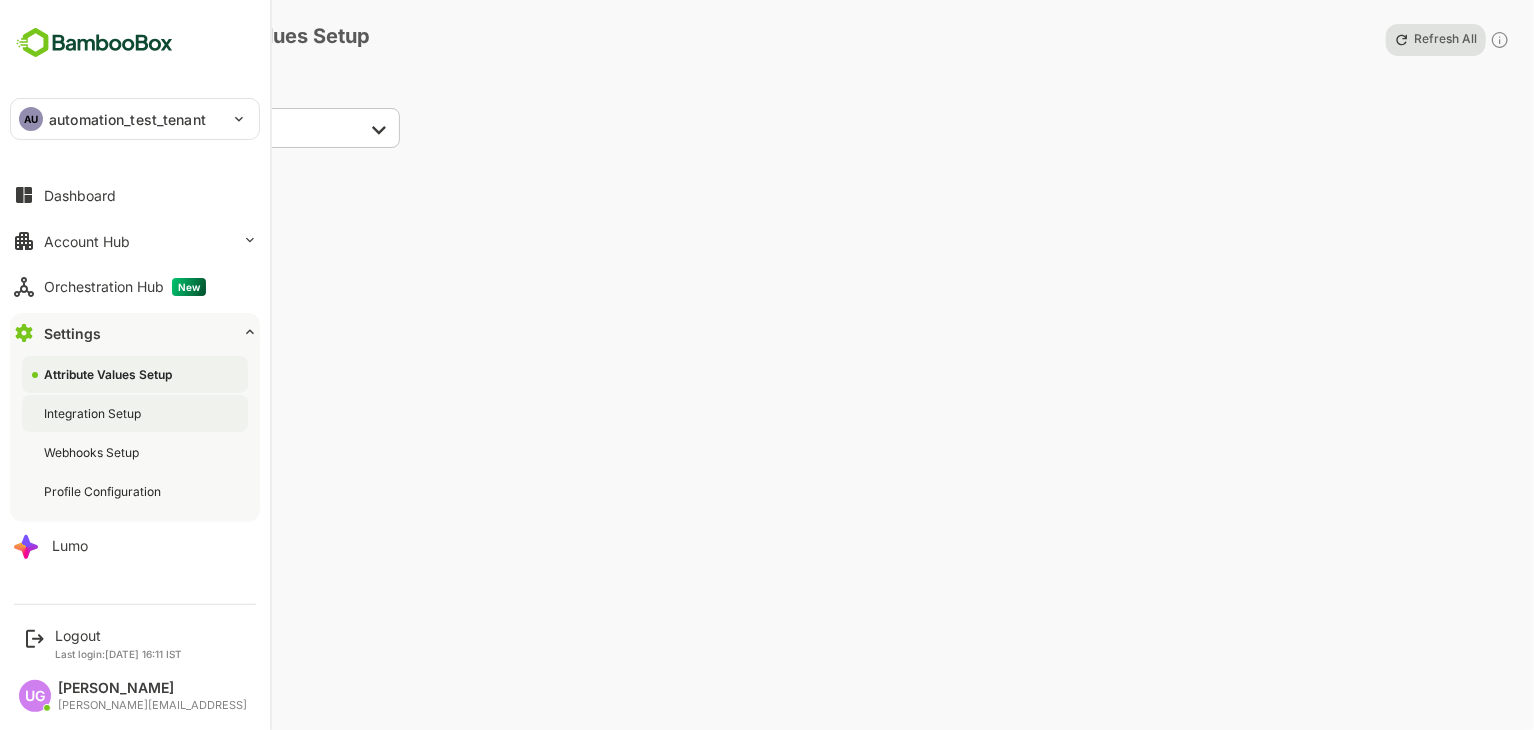 click on "Integration Setup" at bounding box center (94, 413) 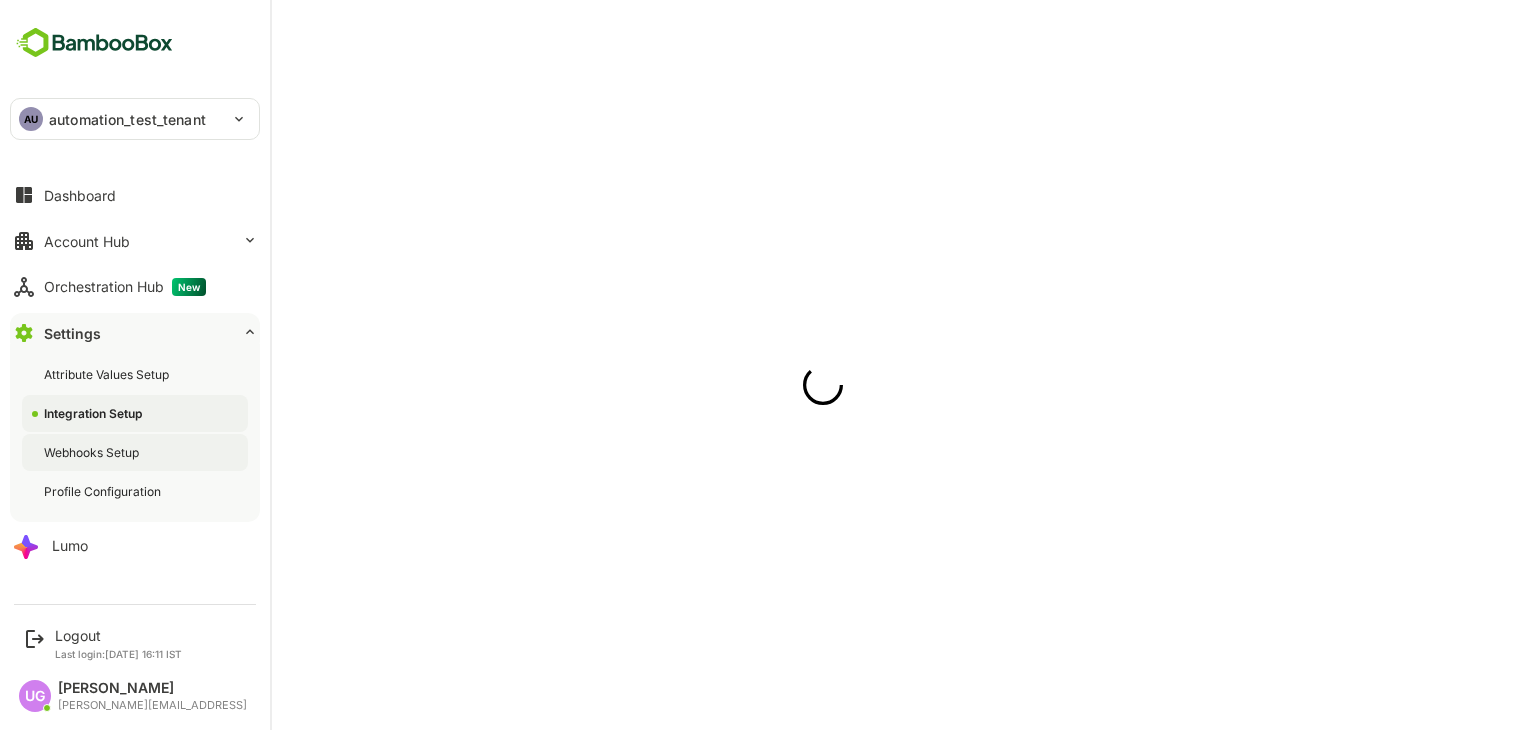 scroll, scrollTop: 0, scrollLeft: 0, axis: both 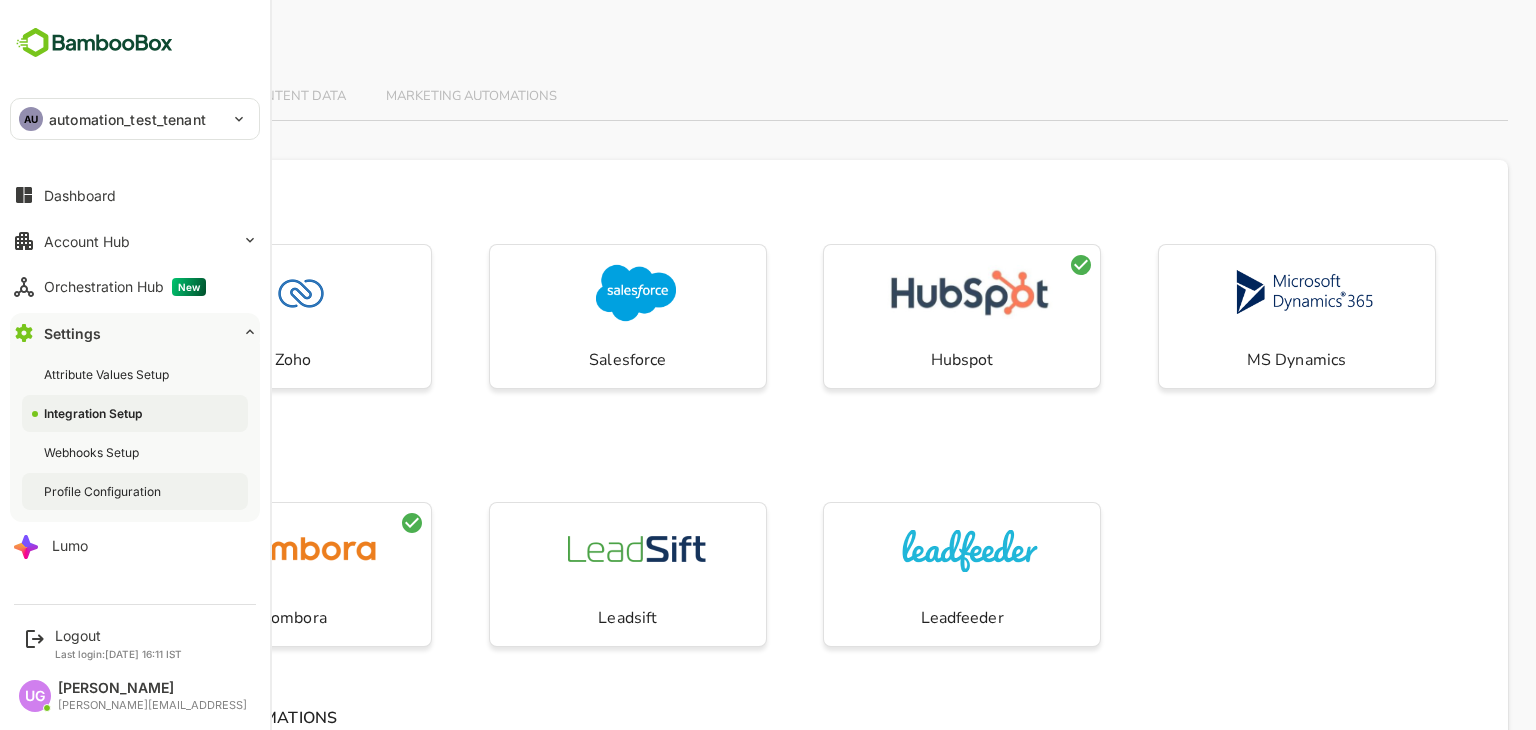 click on "Profile Configuration" at bounding box center [104, 491] 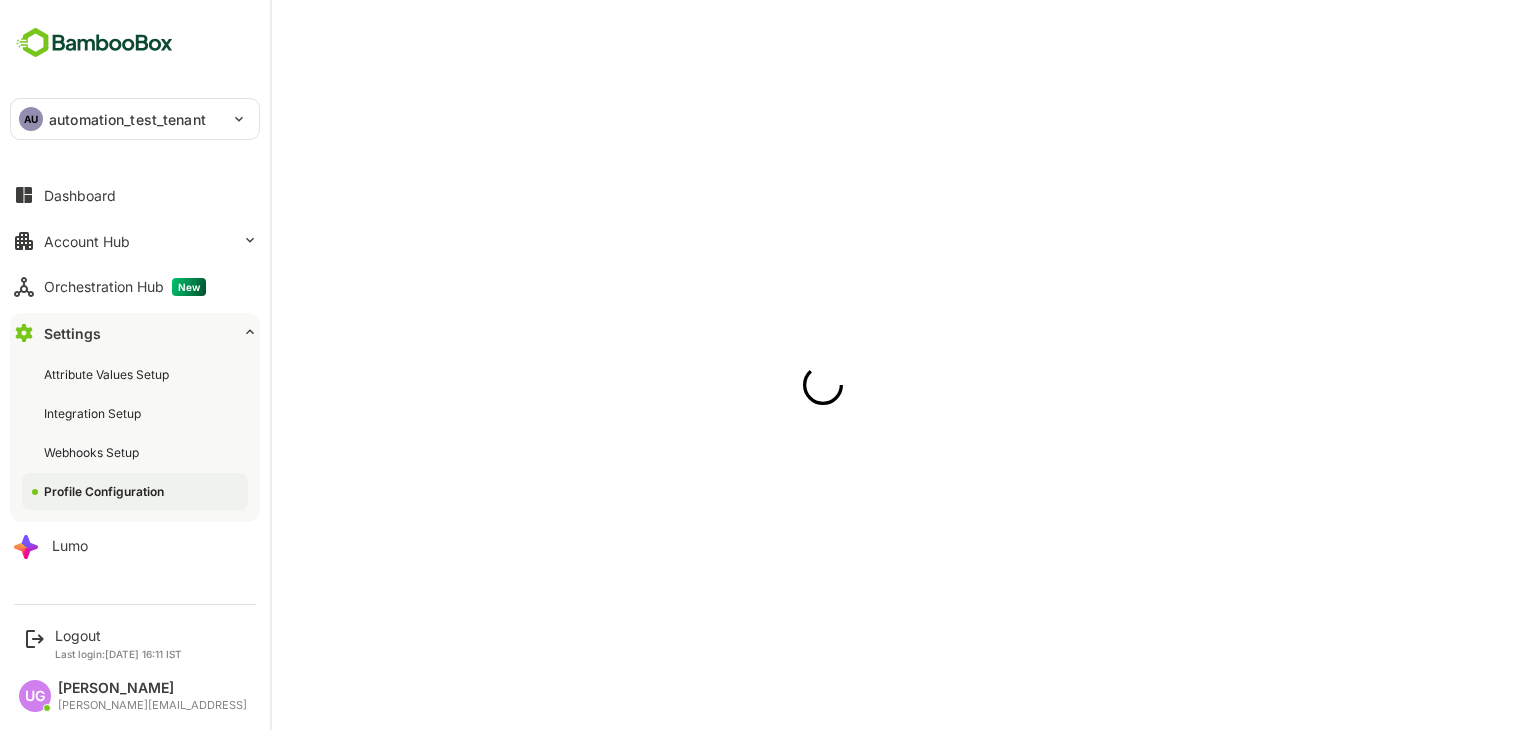 scroll, scrollTop: 0, scrollLeft: 0, axis: both 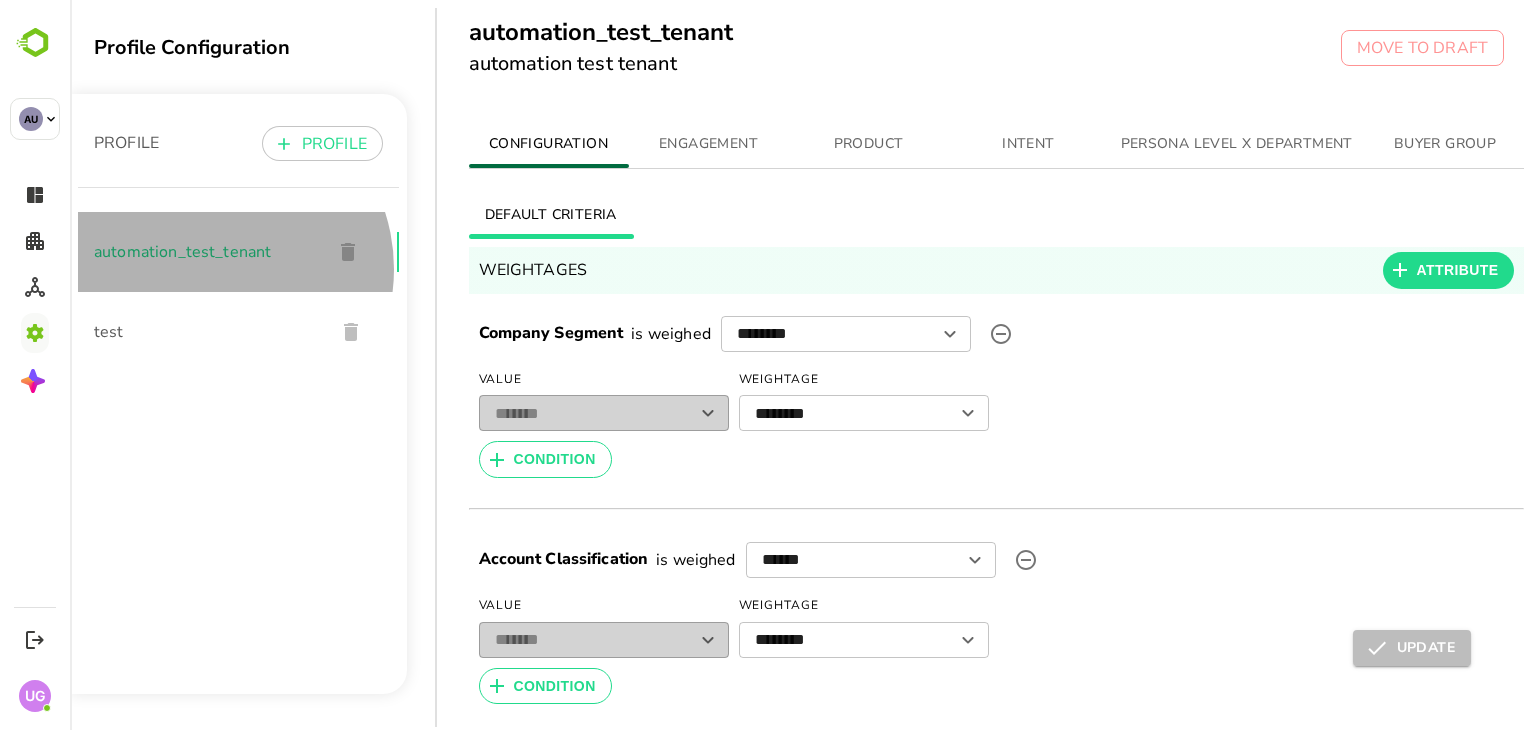 click on "automation_test_tenant" at bounding box center [238, 252] 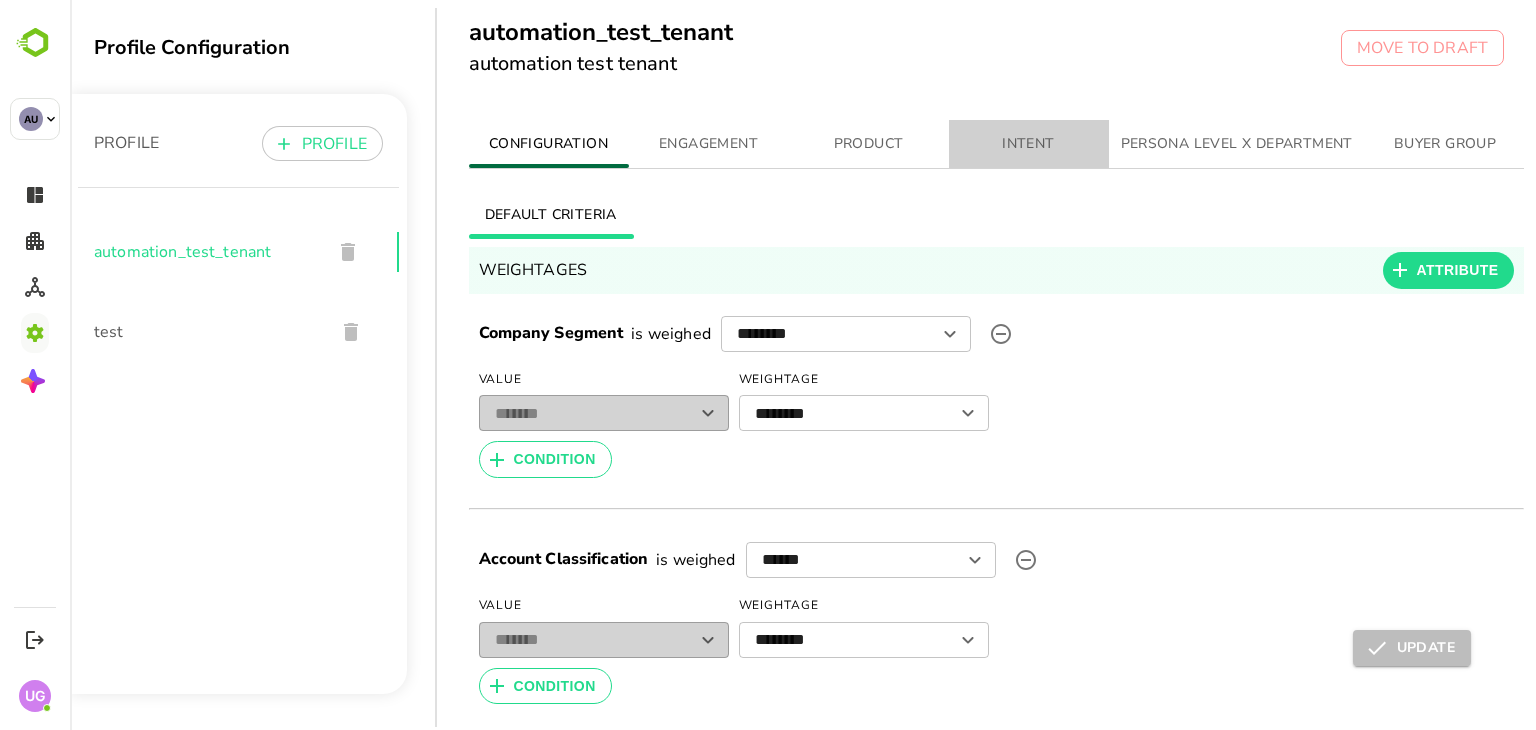 click on "INTENT" at bounding box center [1029, 144] 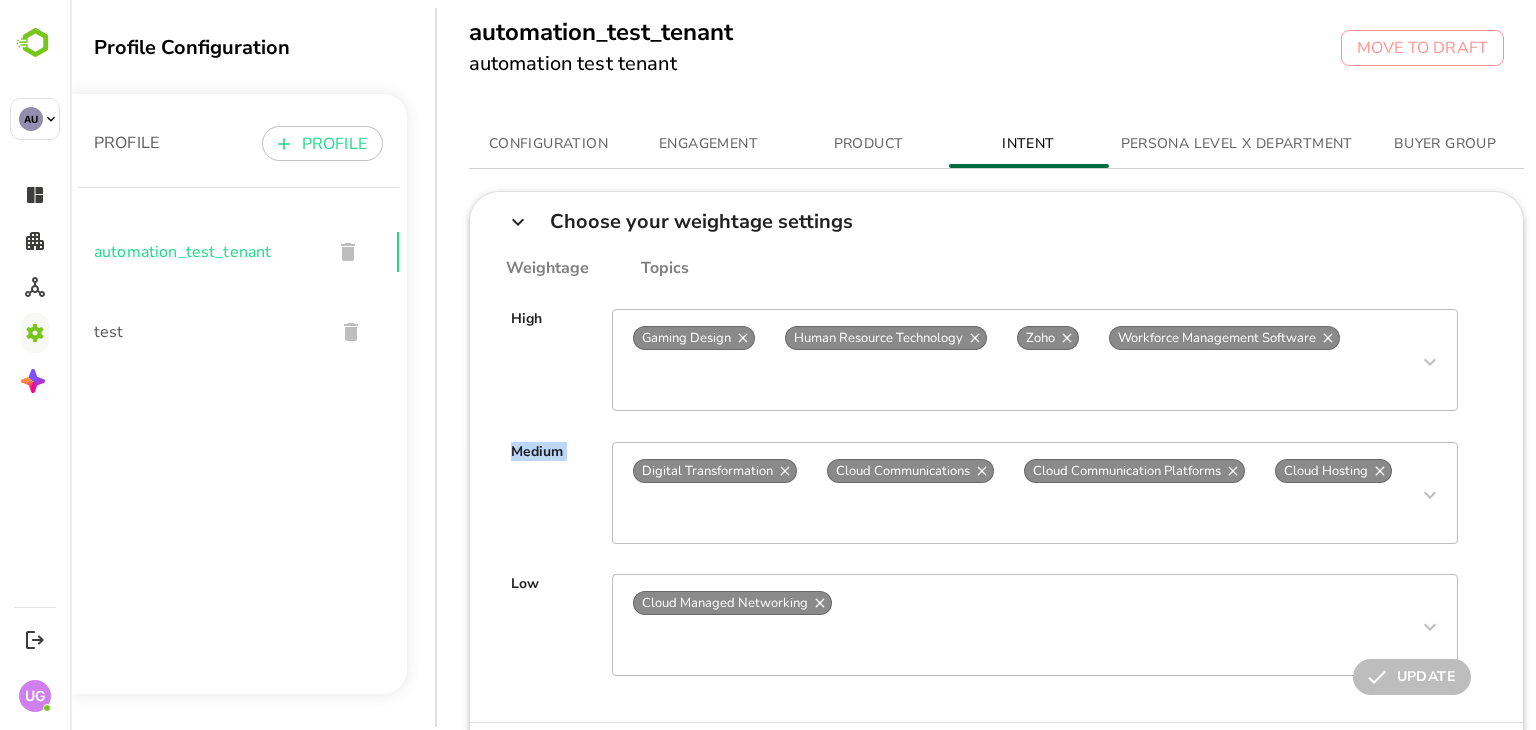 drag, startPoint x: 1520, startPoint y: 358, endPoint x: 1535, endPoint y: 509, distance: 151.74321 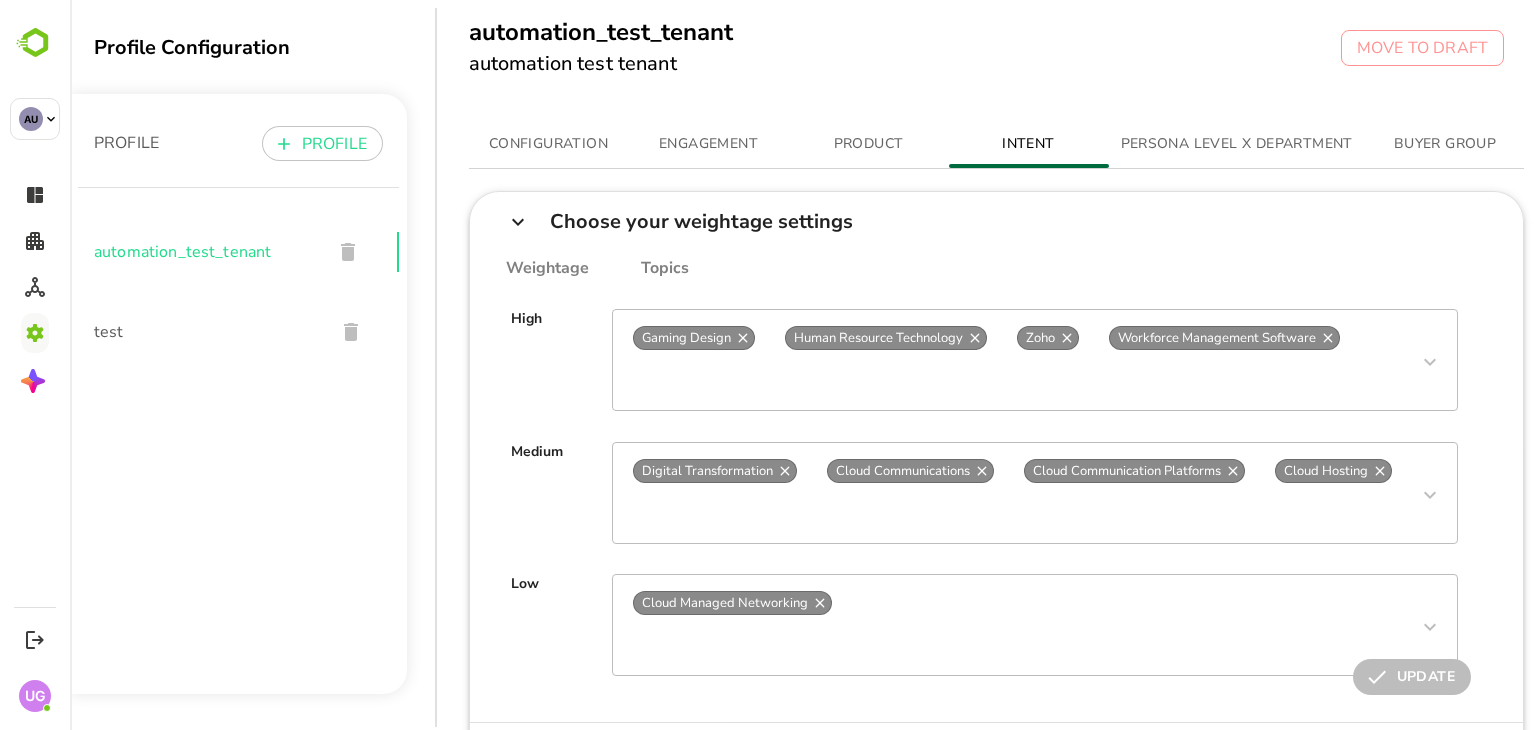 click on "Low" at bounding box center [525, 625] 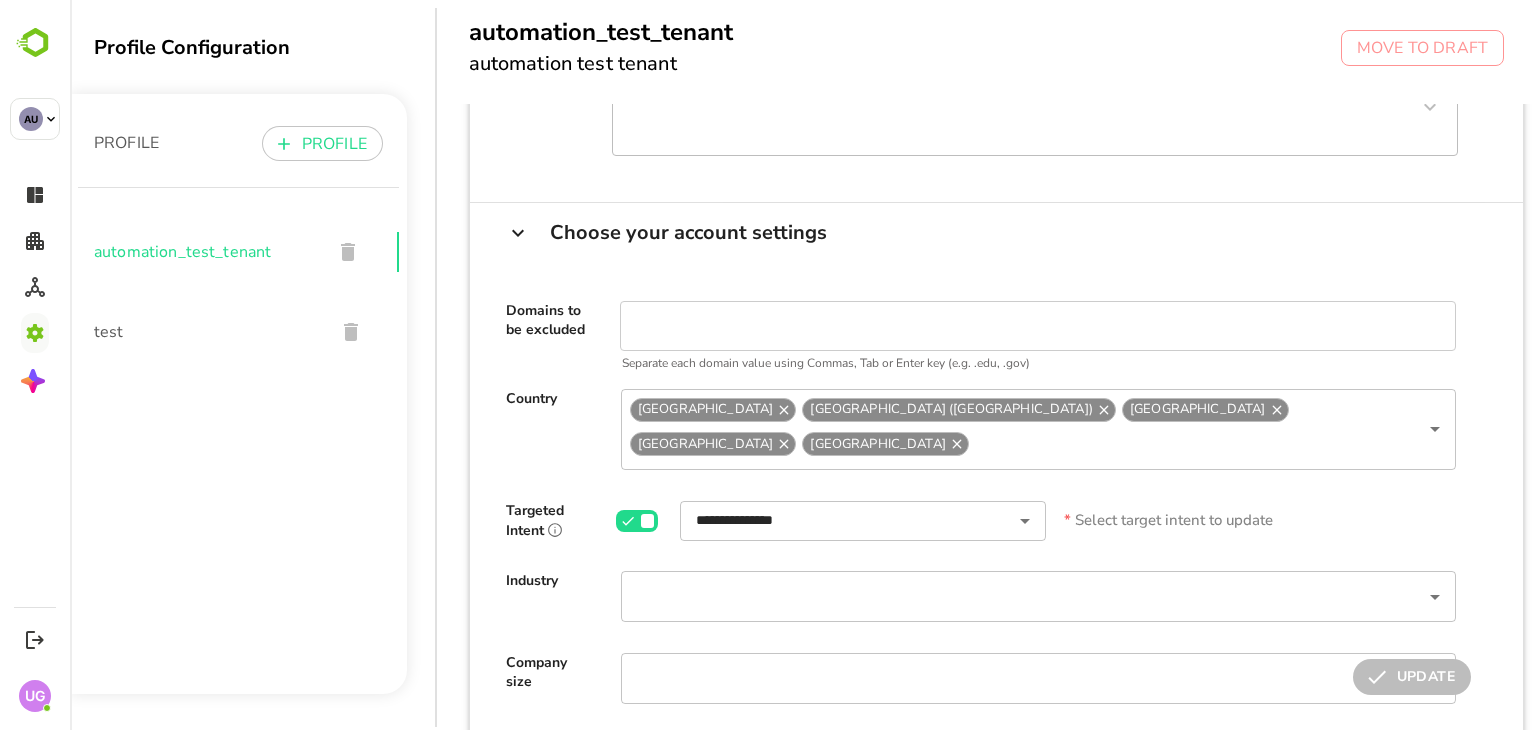 scroll, scrollTop: 545, scrollLeft: 0, axis: vertical 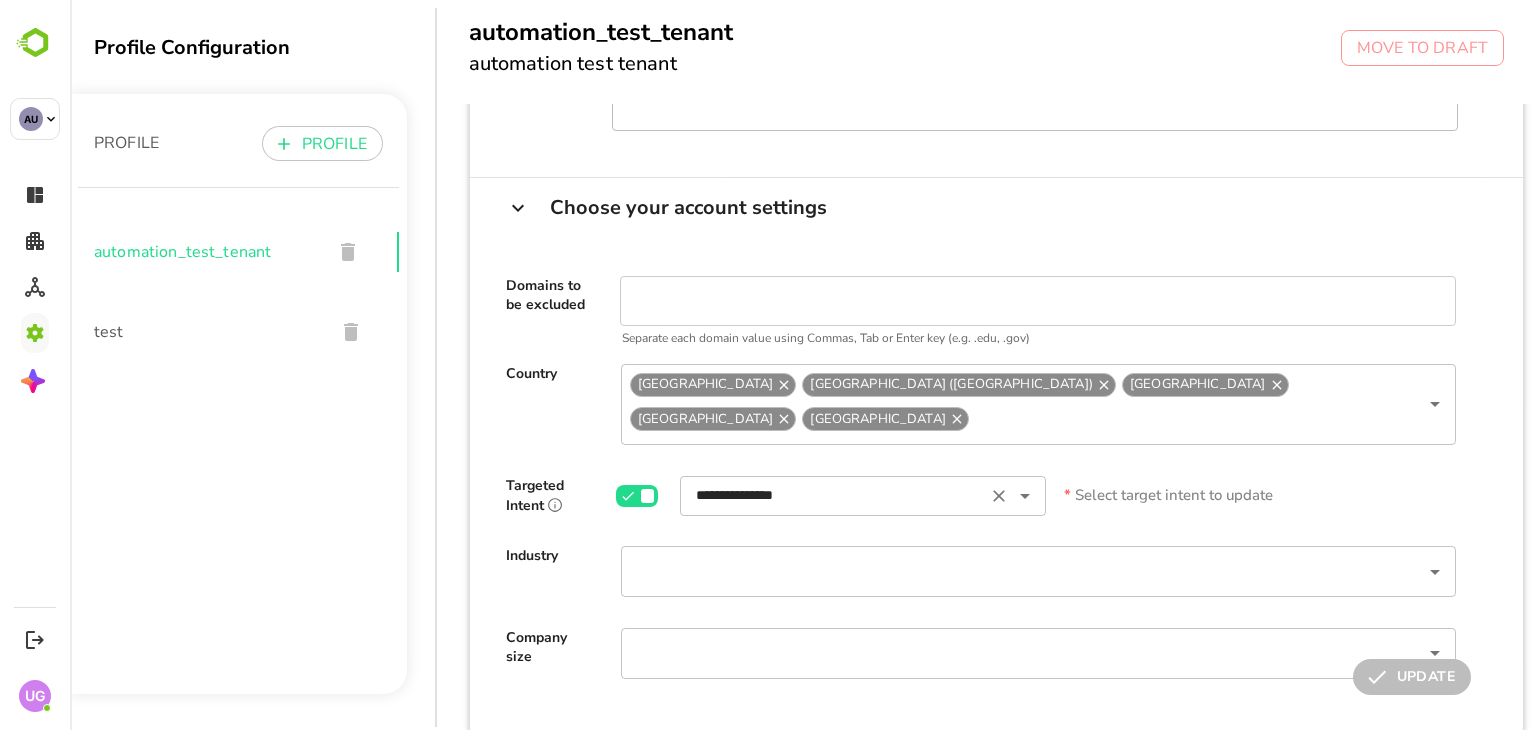 click on "**********" at bounding box center (831, 496) 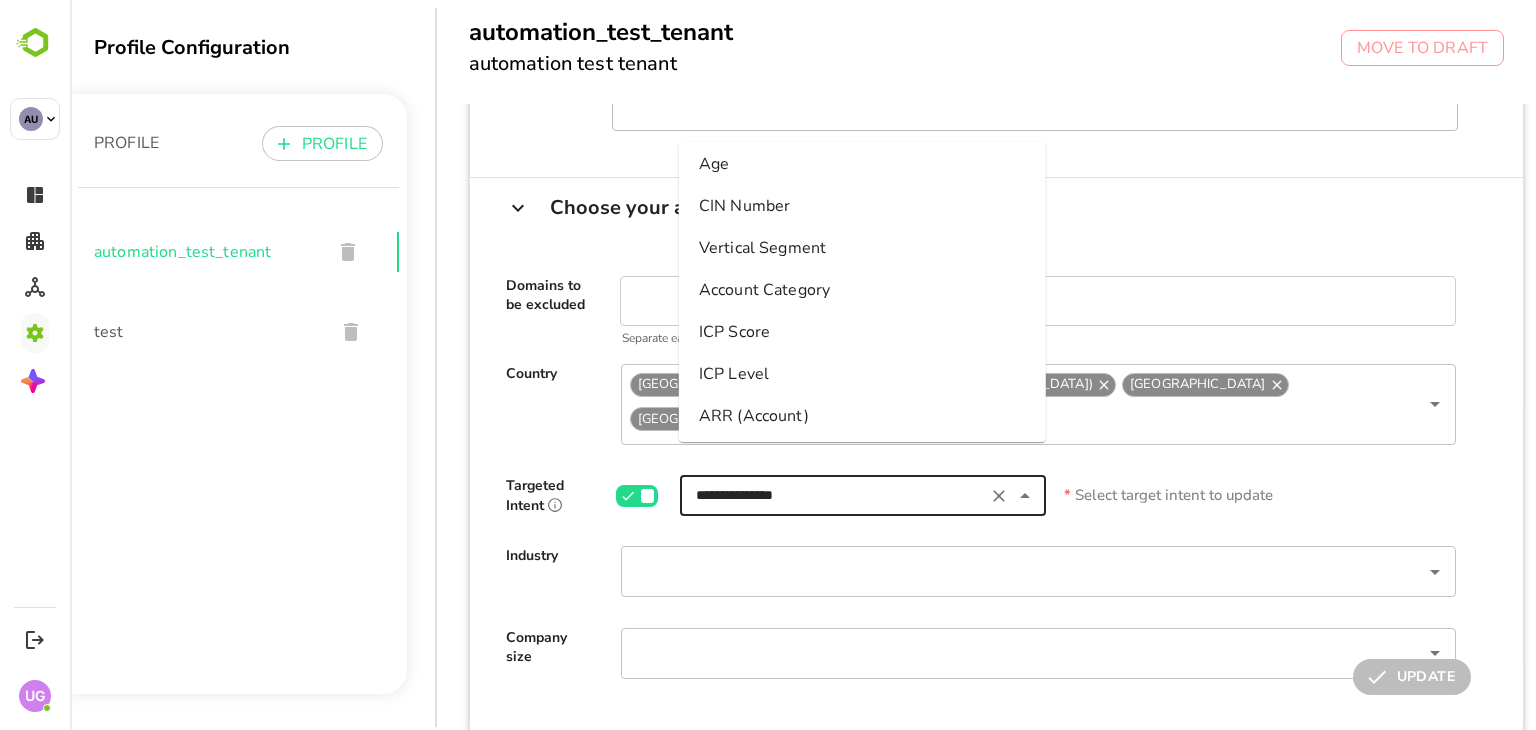 scroll, scrollTop: 2134, scrollLeft: 0, axis: vertical 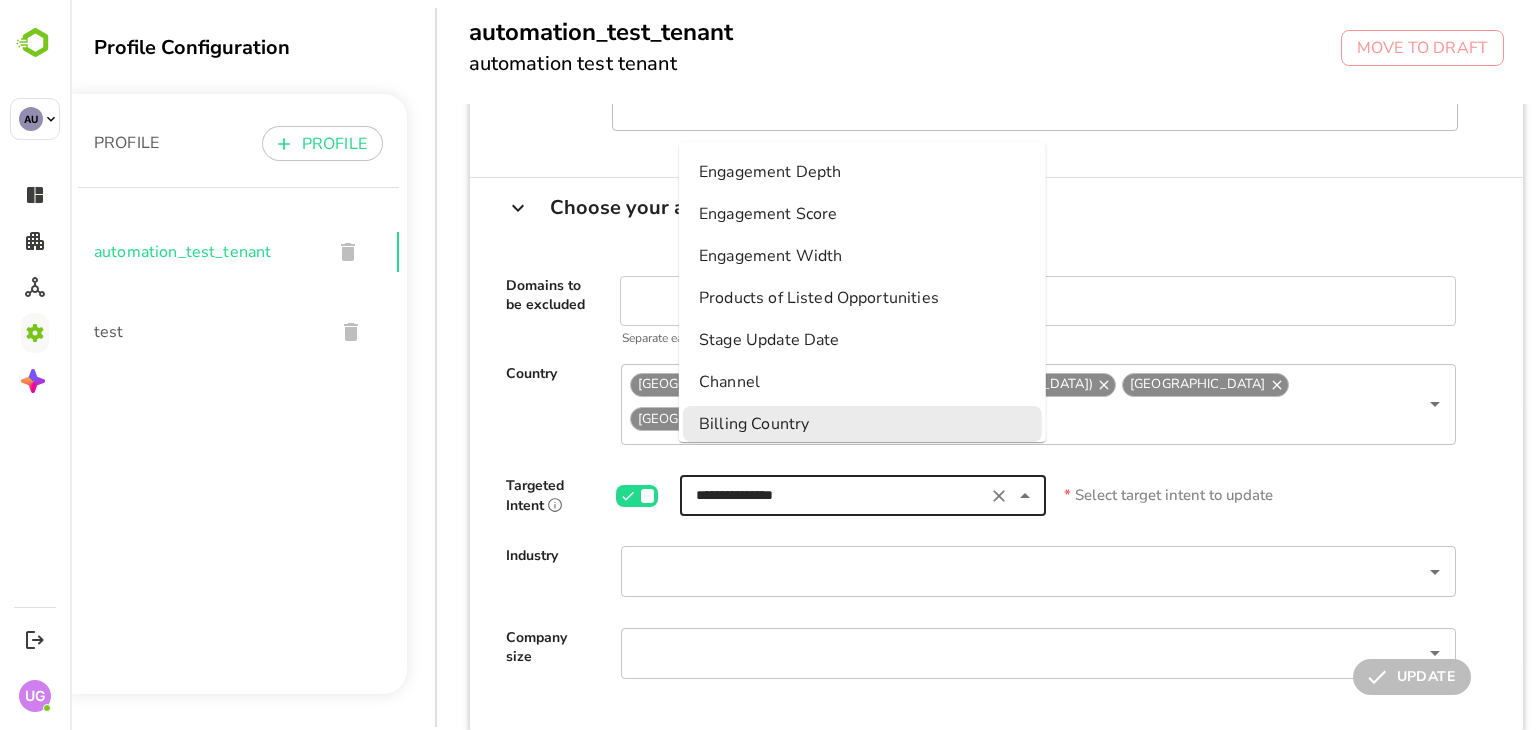 click on "**********" at bounding box center [831, 496] 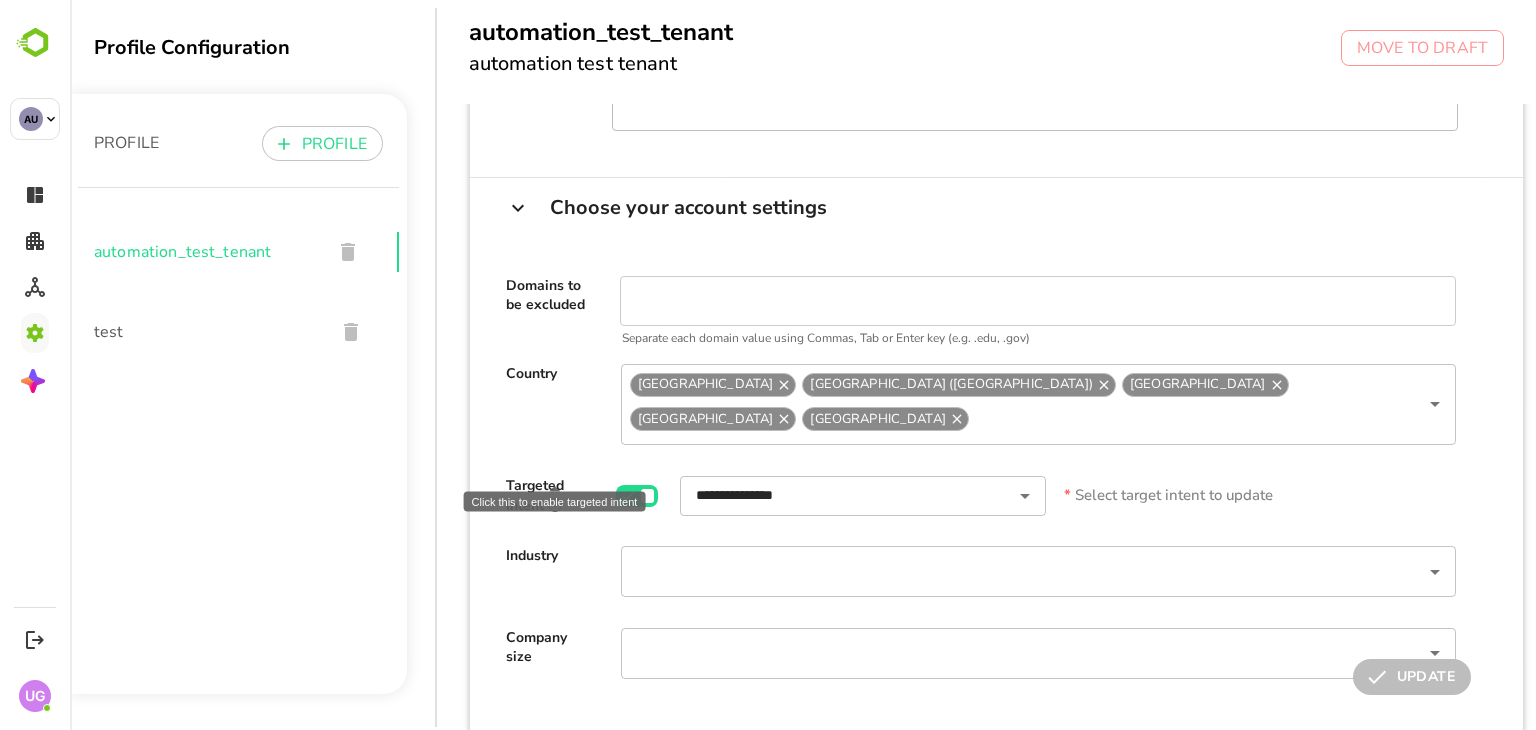 click 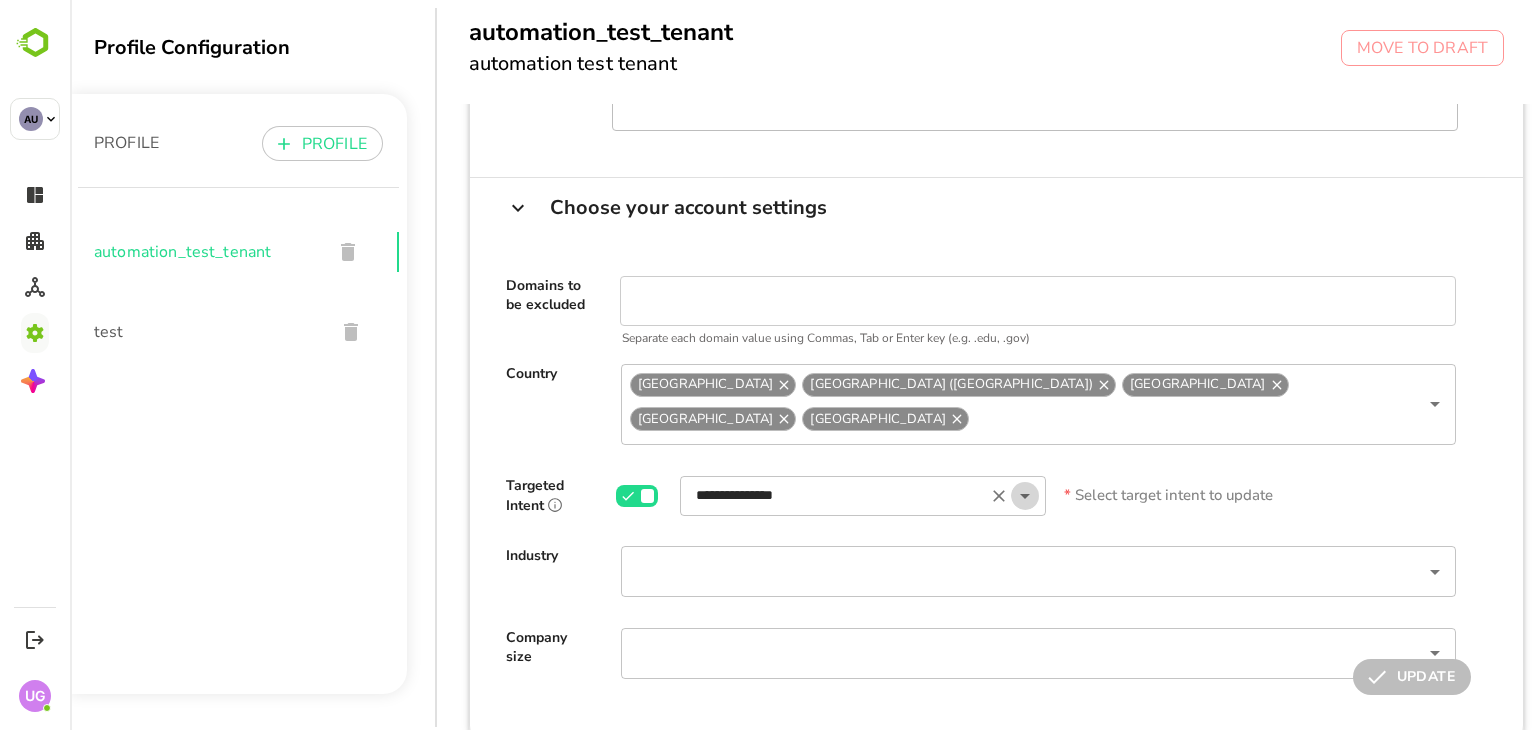 click 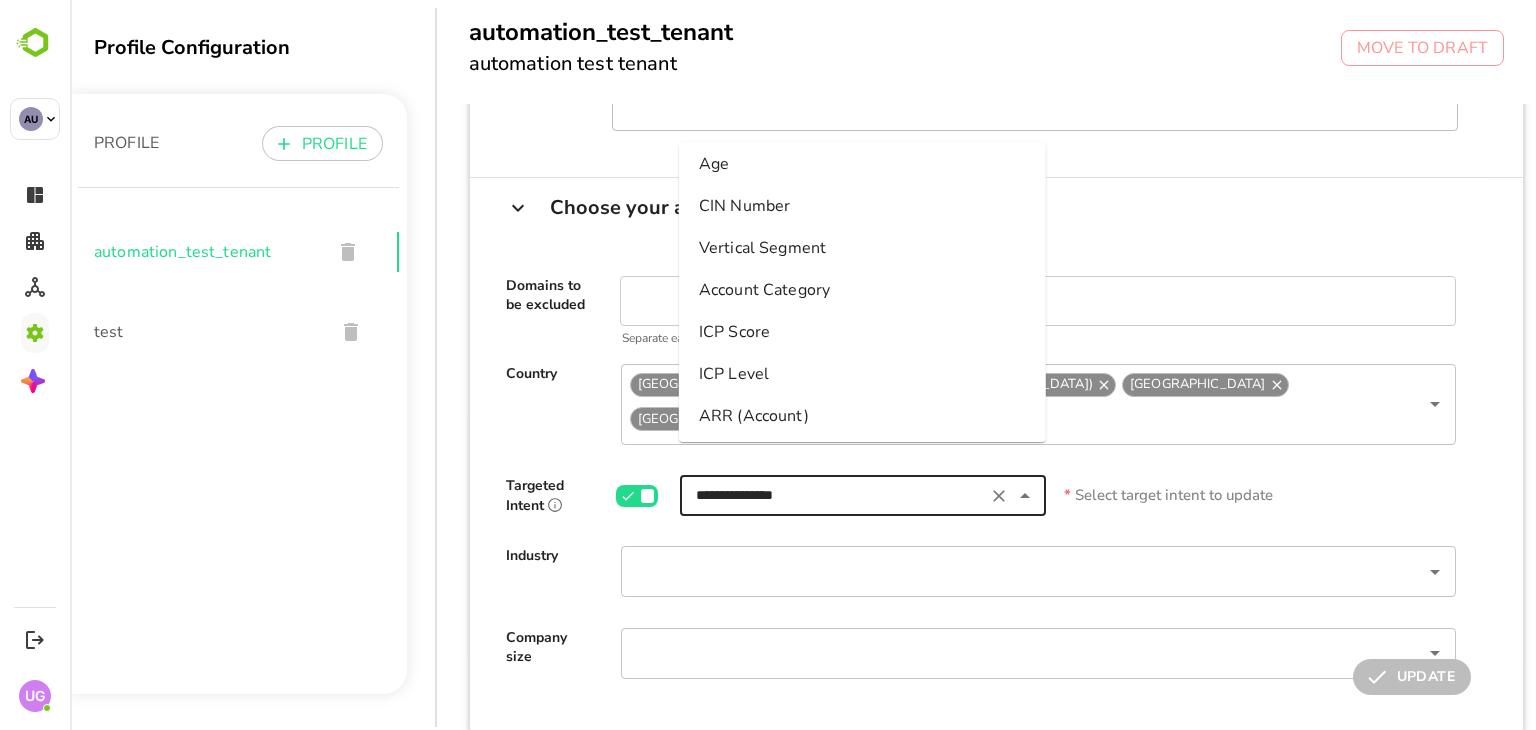 scroll, scrollTop: 2134, scrollLeft: 0, axis: vertical 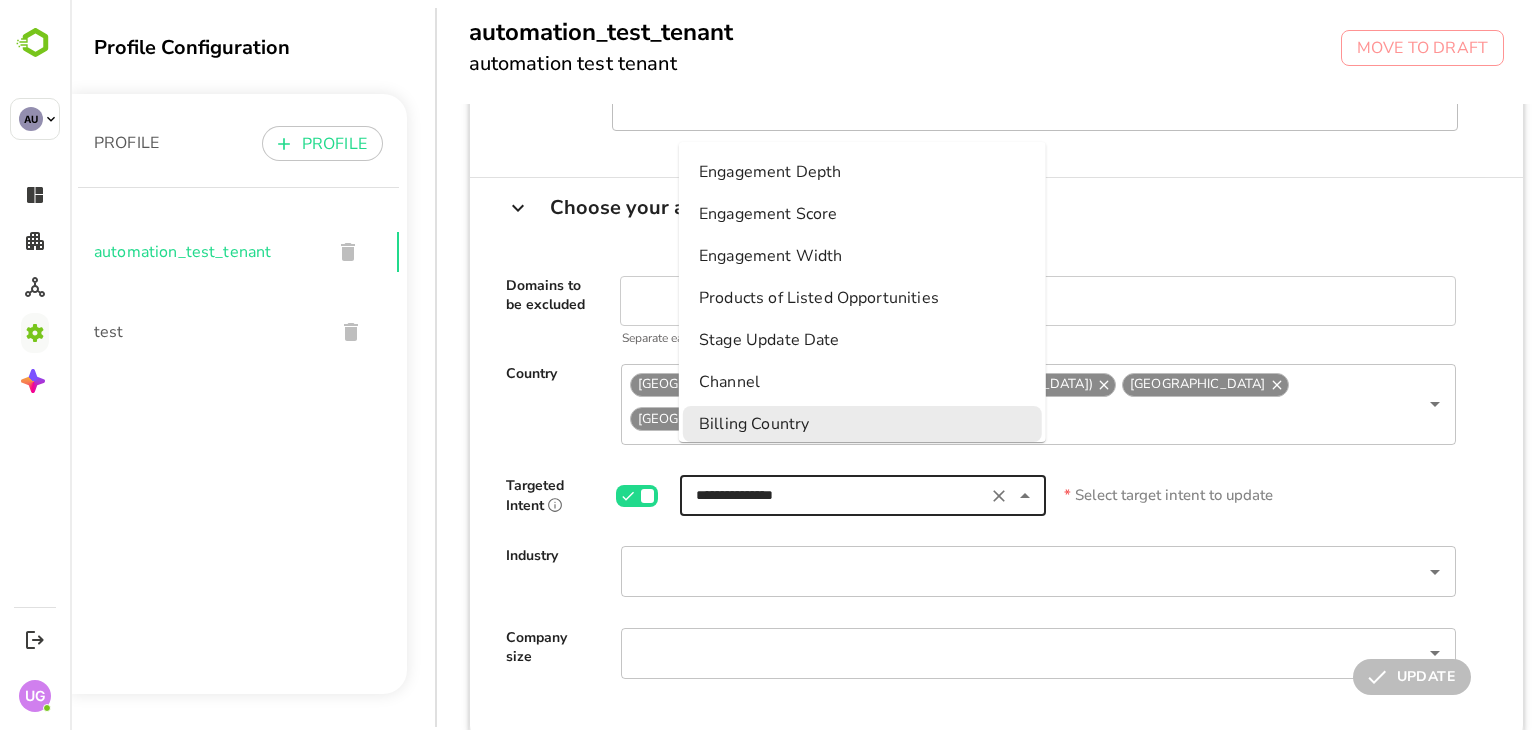 click 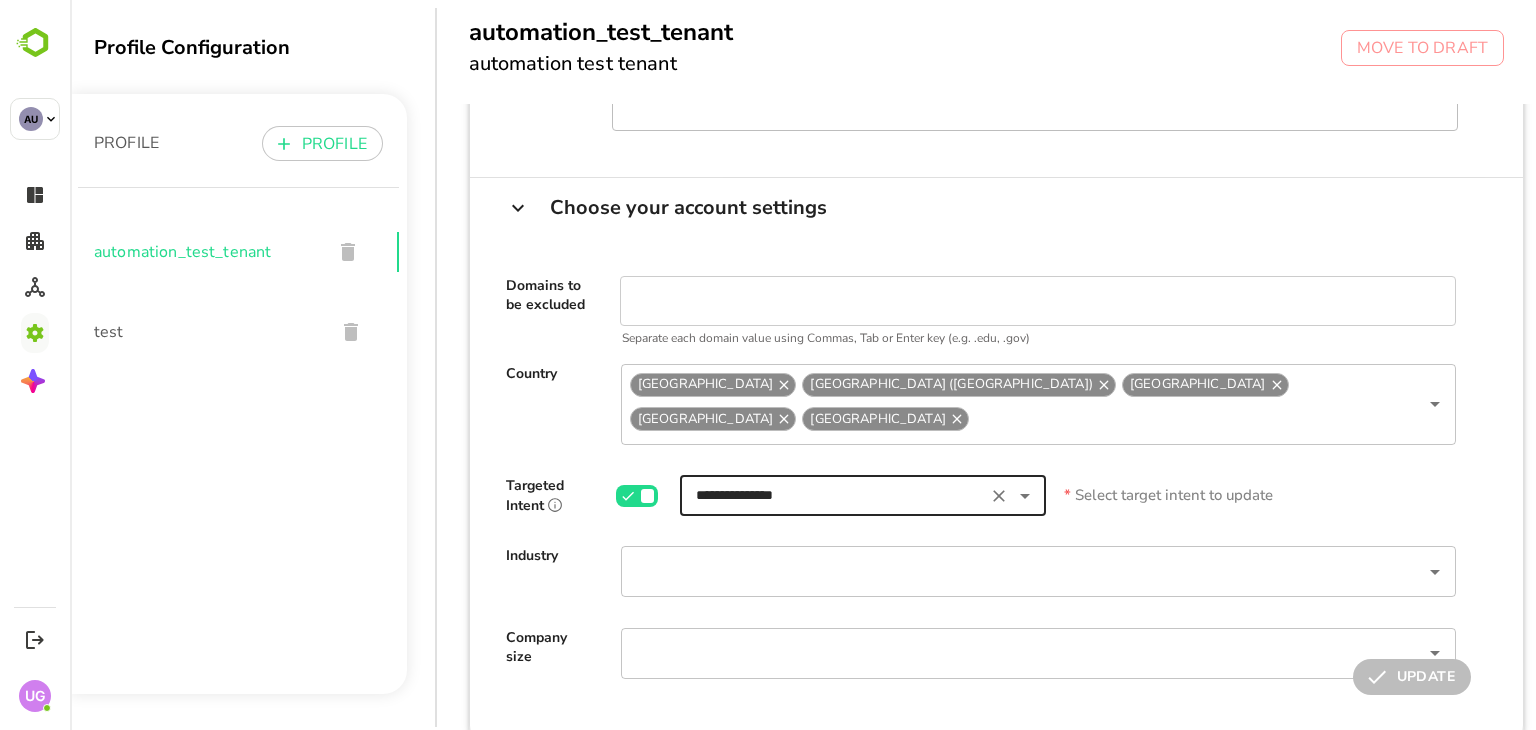 click on "Industry  ​" at bounding box center (997, 557) 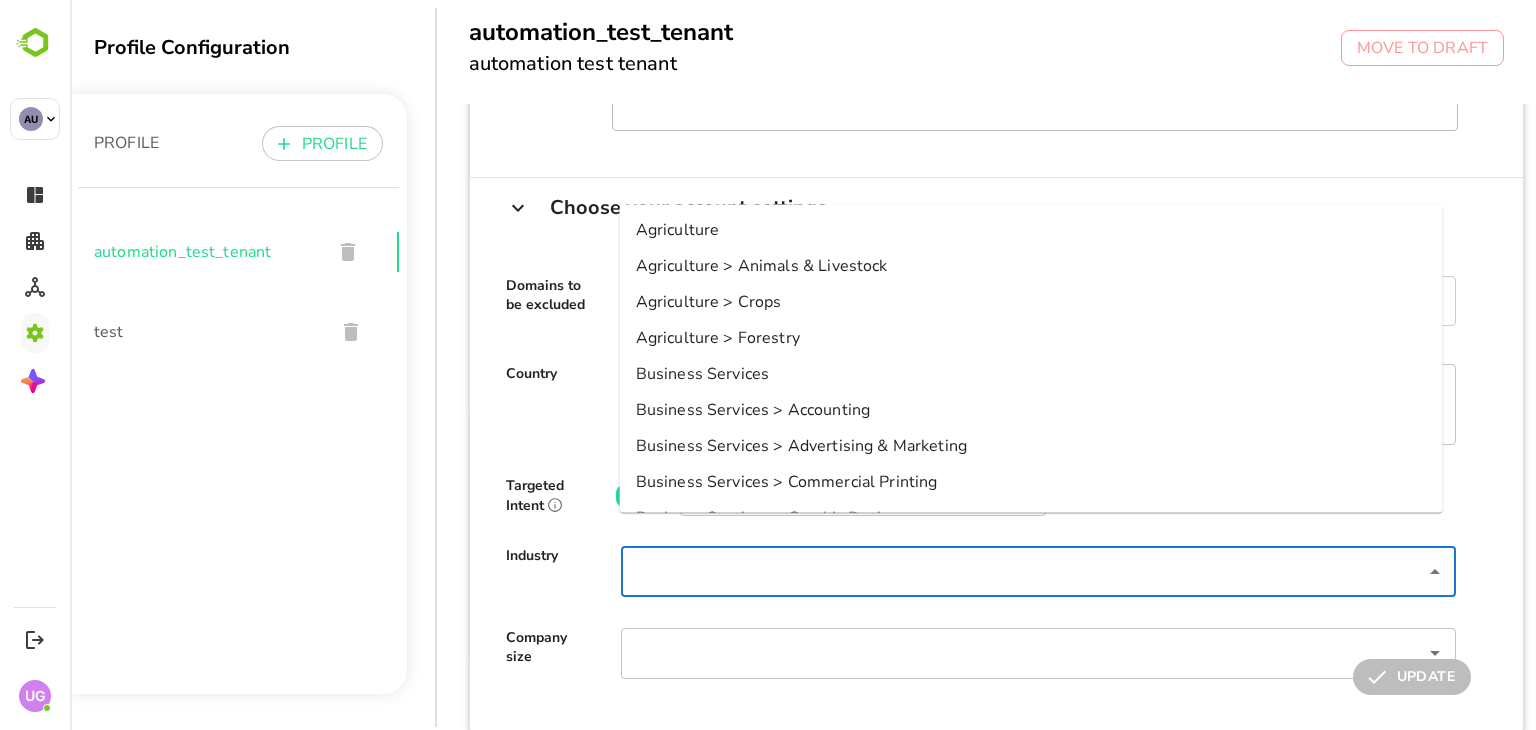 click at bounding box center [1022, 571] 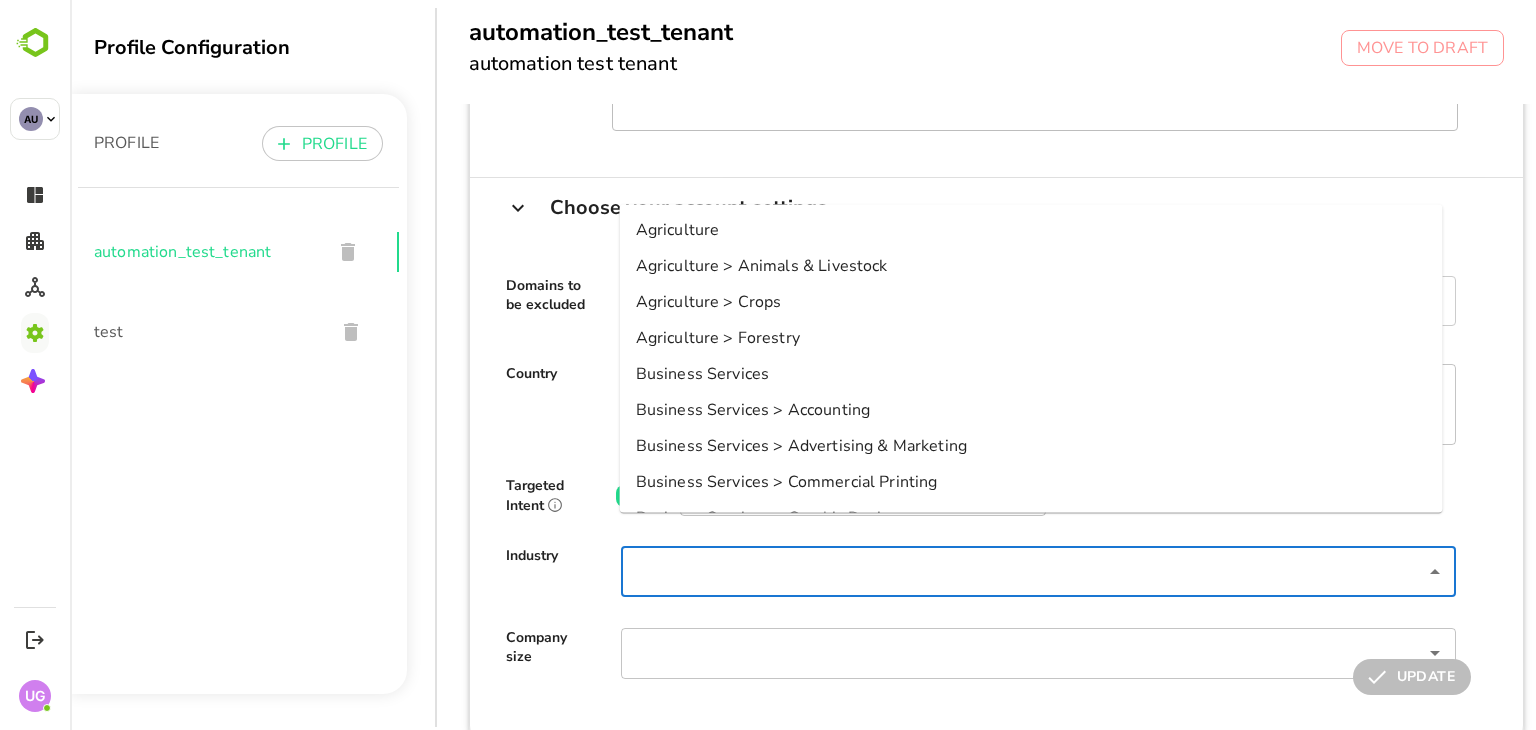 click on "test" at bounding box center [206, 332] 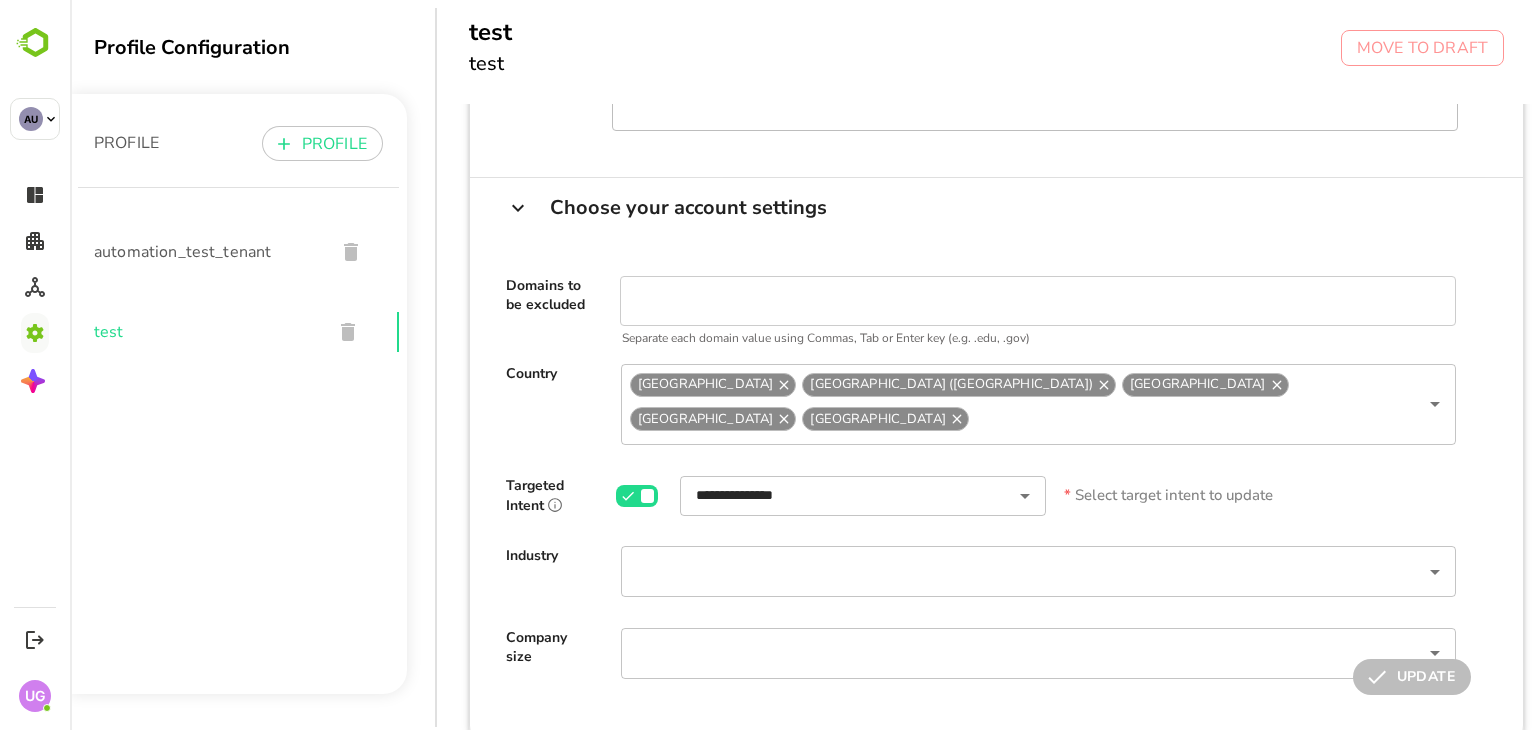 type on "*******" 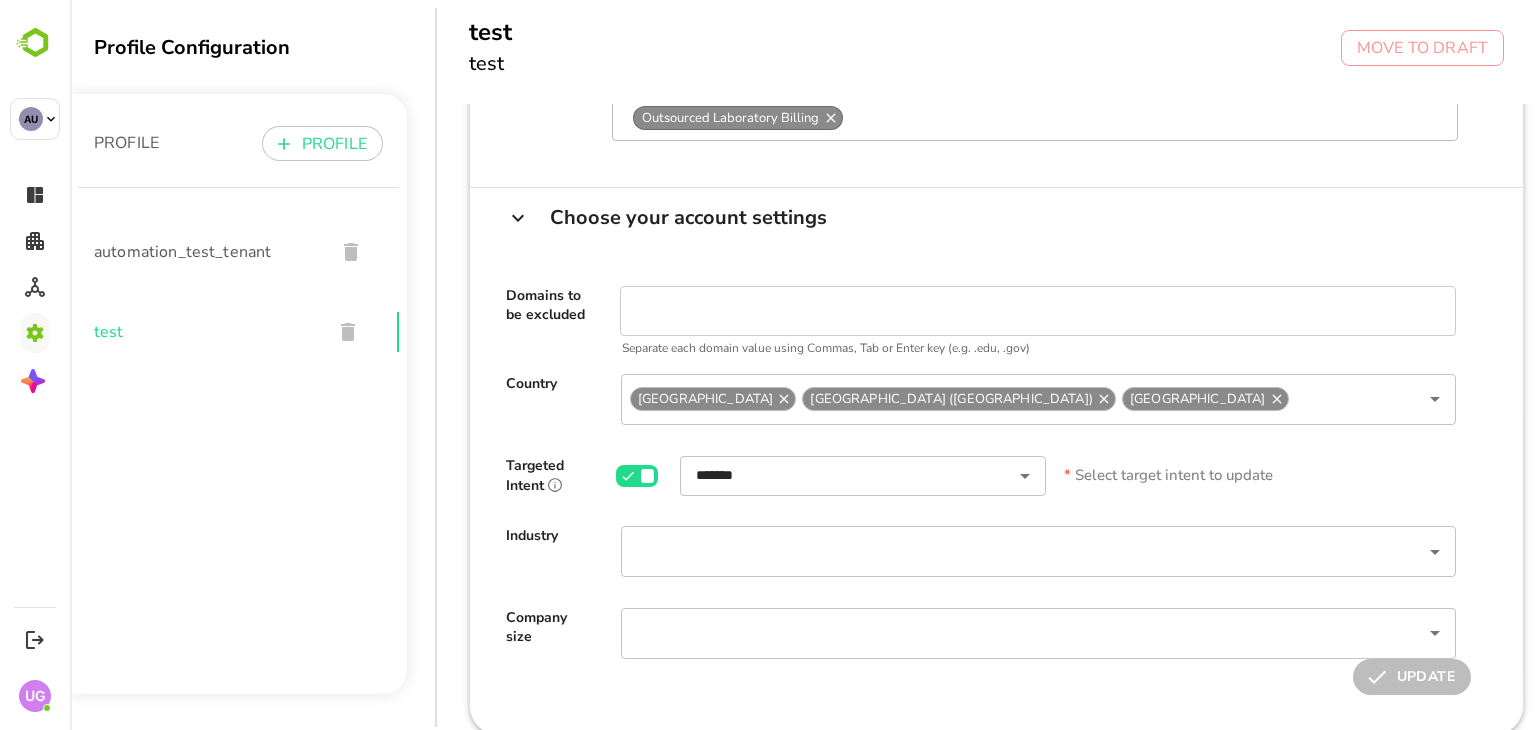 click on "CONFIGURATION ENGAGEMENT PRODUCT INTENT PERSONA LEVEL X DEPARTMENT BUYER GROUP Choose your weightage settings Weightage Topics High General Ledger Allocation Entries Compliance Audit FISMA NIST Compliance Microloan Pre-qualification Financial Turnaround Bonds Medium Community Management Health and Safety Power and Cooling Event Management Email Management Zero Client Banking Software Low Local Government Tax Credit Medical Coding Patient Advocacy Outsourced Laboratory Billing Choose your account settings Domains to be excluded Separate each domain value using Commas, Tab or Enter key (e.g. .edu, .gov) Country  [GEOGRAPHIC_DATA] [GEOGRAPHIC_DATA] ([GEOGRAPHIC_DATA]) [GEOGRAPHIC_DATA] ​ Targeted Intent ******* ​ * Select target intent to update Industry  ​ Company size ​ UPDATE" at bounding box center (1008, 419) 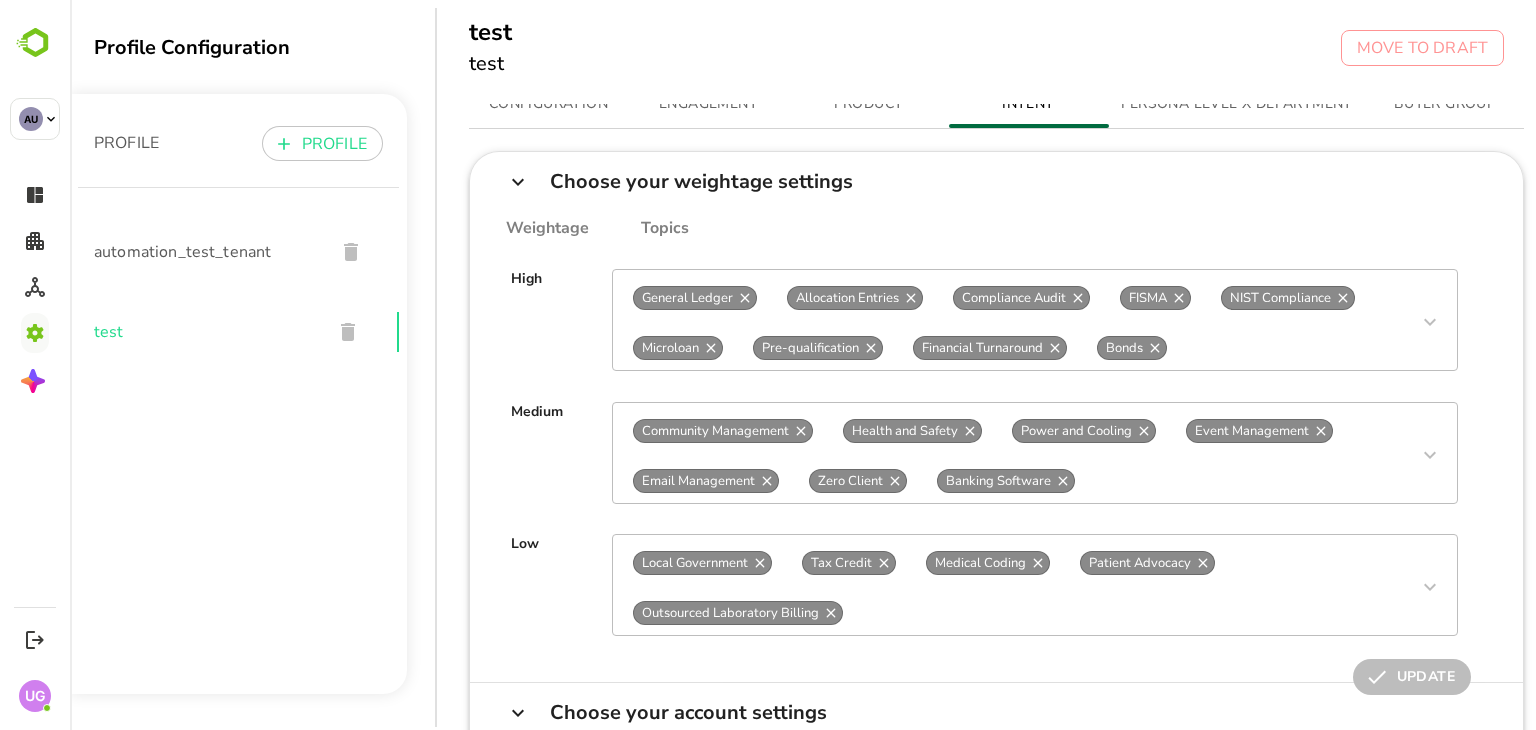 scroll, scrollTop: 80, scrollLeft: 0, axis: vertical 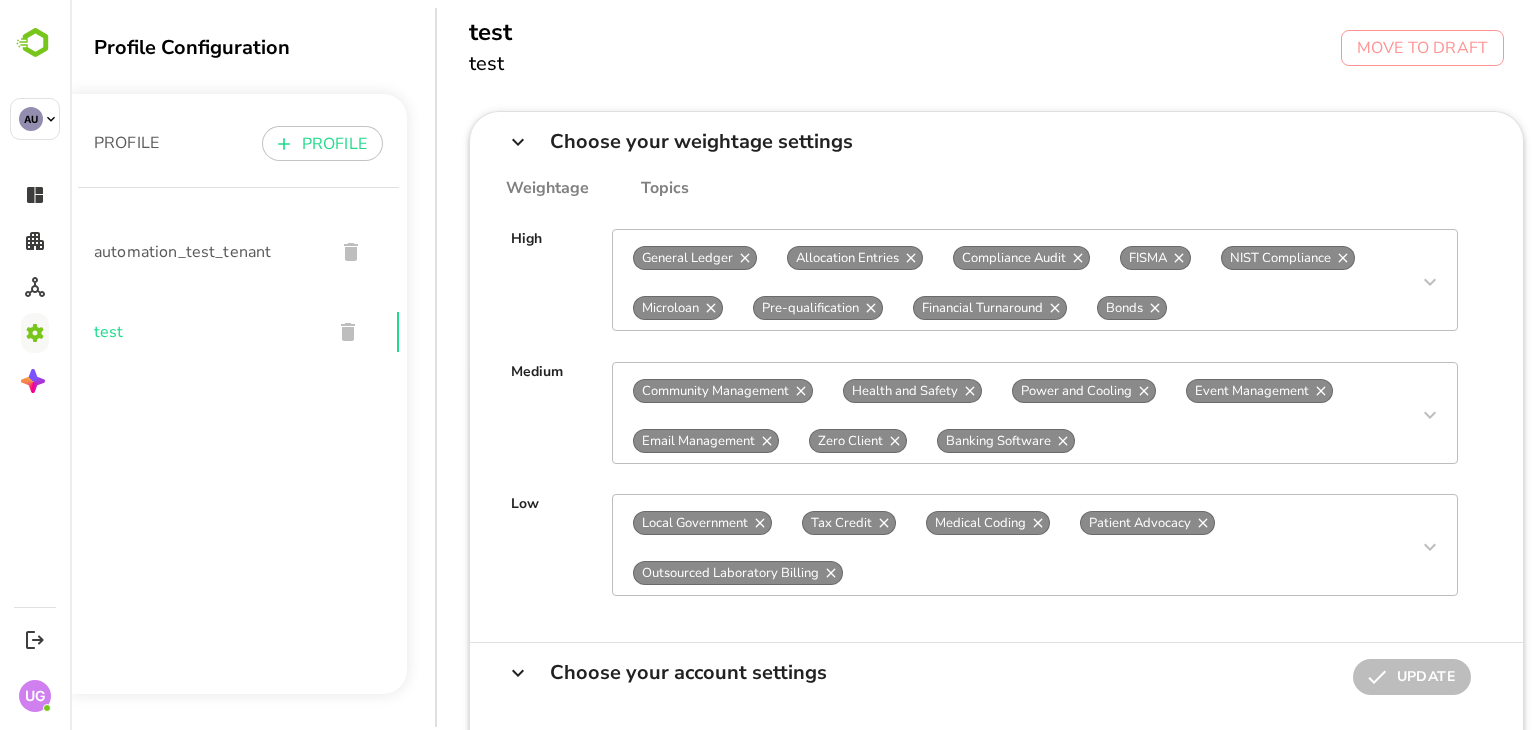 click on "Weightage Topics High General Ledger Allocation Entries Compliance Audit FISMA NIST Compliance Microloan Pre-qualification Financial Turnaround Bonds Medium Community Management Health and Safety Power and Cooling Event Management Email Management Zero Client Banking Software Low Local Government Tax Credit Medical Coding Patient Advocacy Outsourced Laboratory Billing" at bounding box center (997, 406) 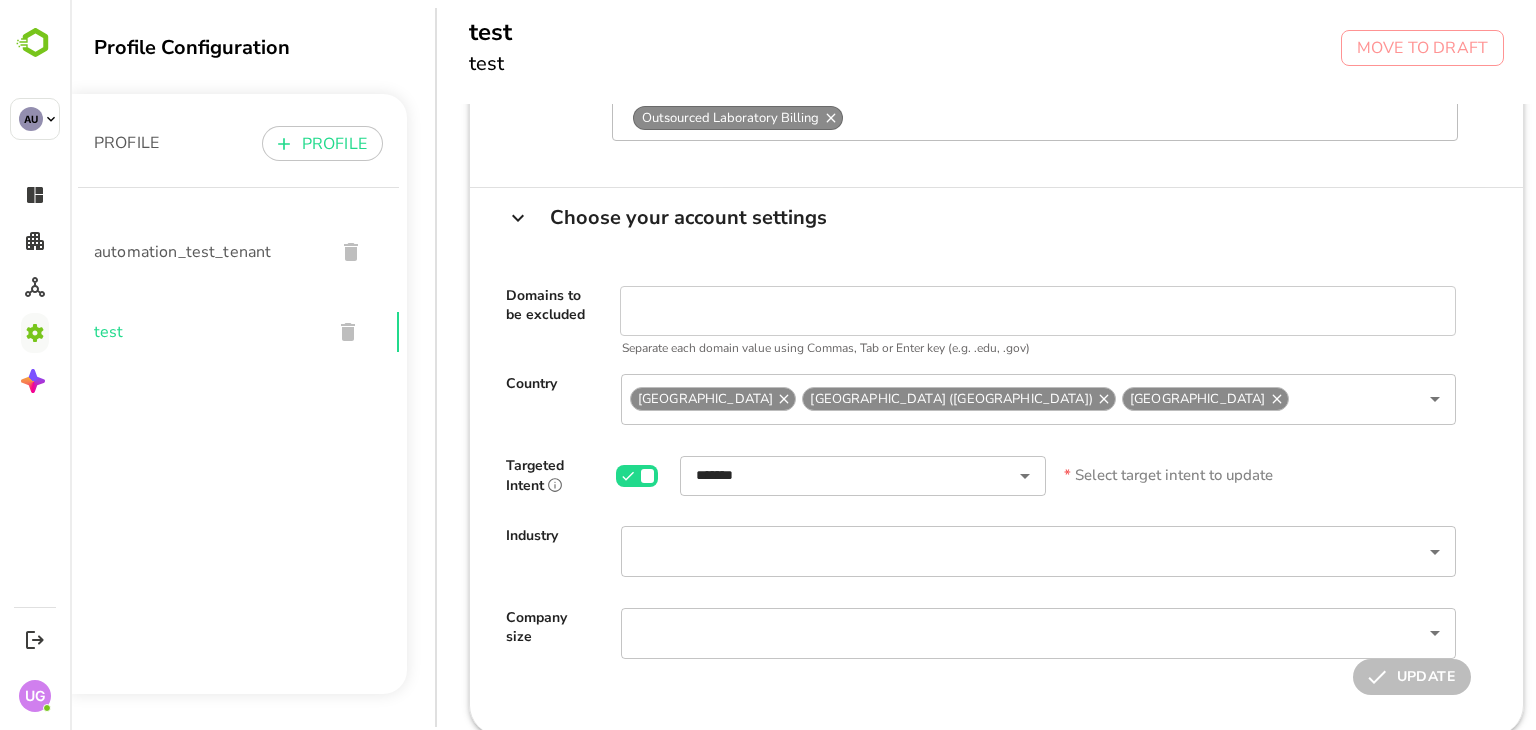 scroll, scrollTop: 545, scrollLeft: 0, axis: vertical 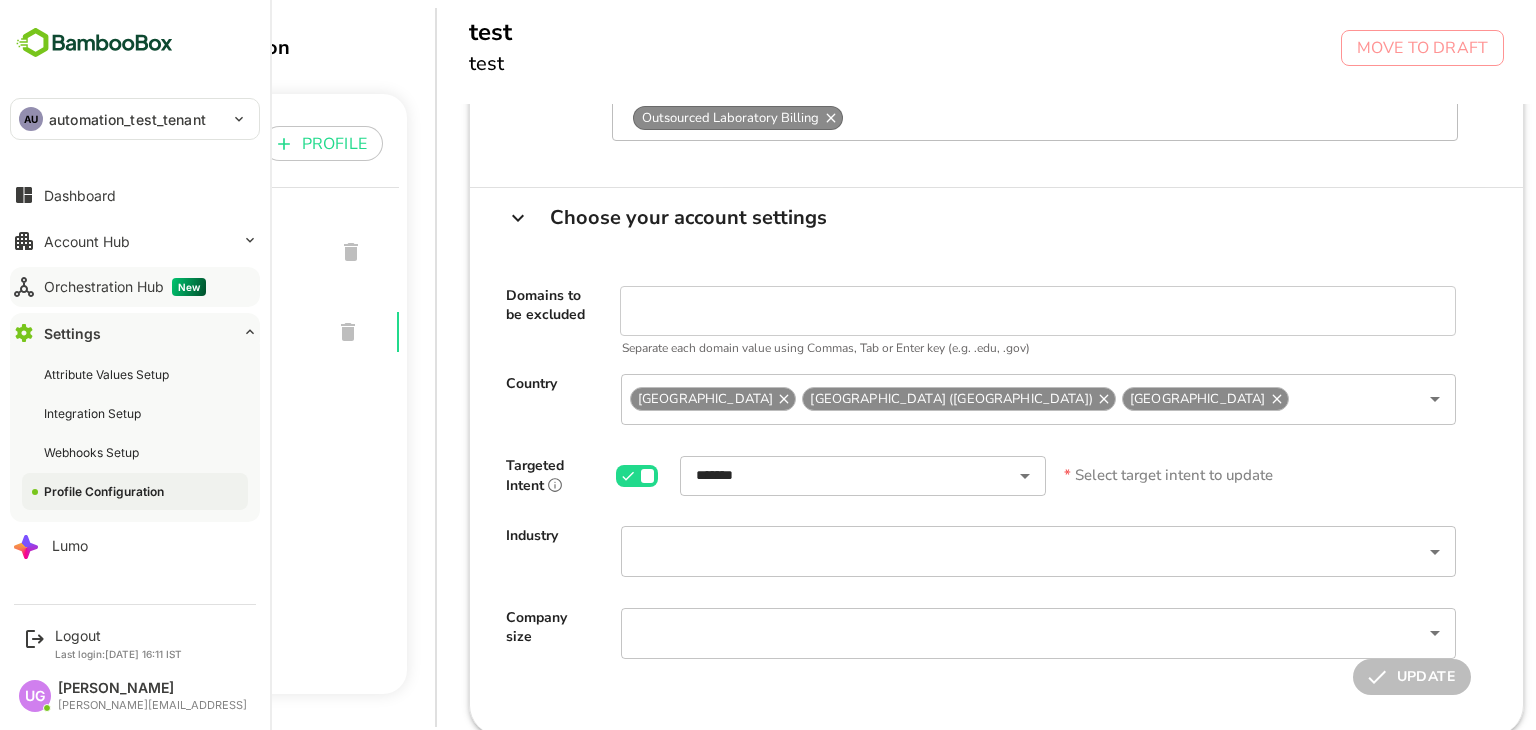 click on "Orchestration Hub New" at bounding box center (125, 287) 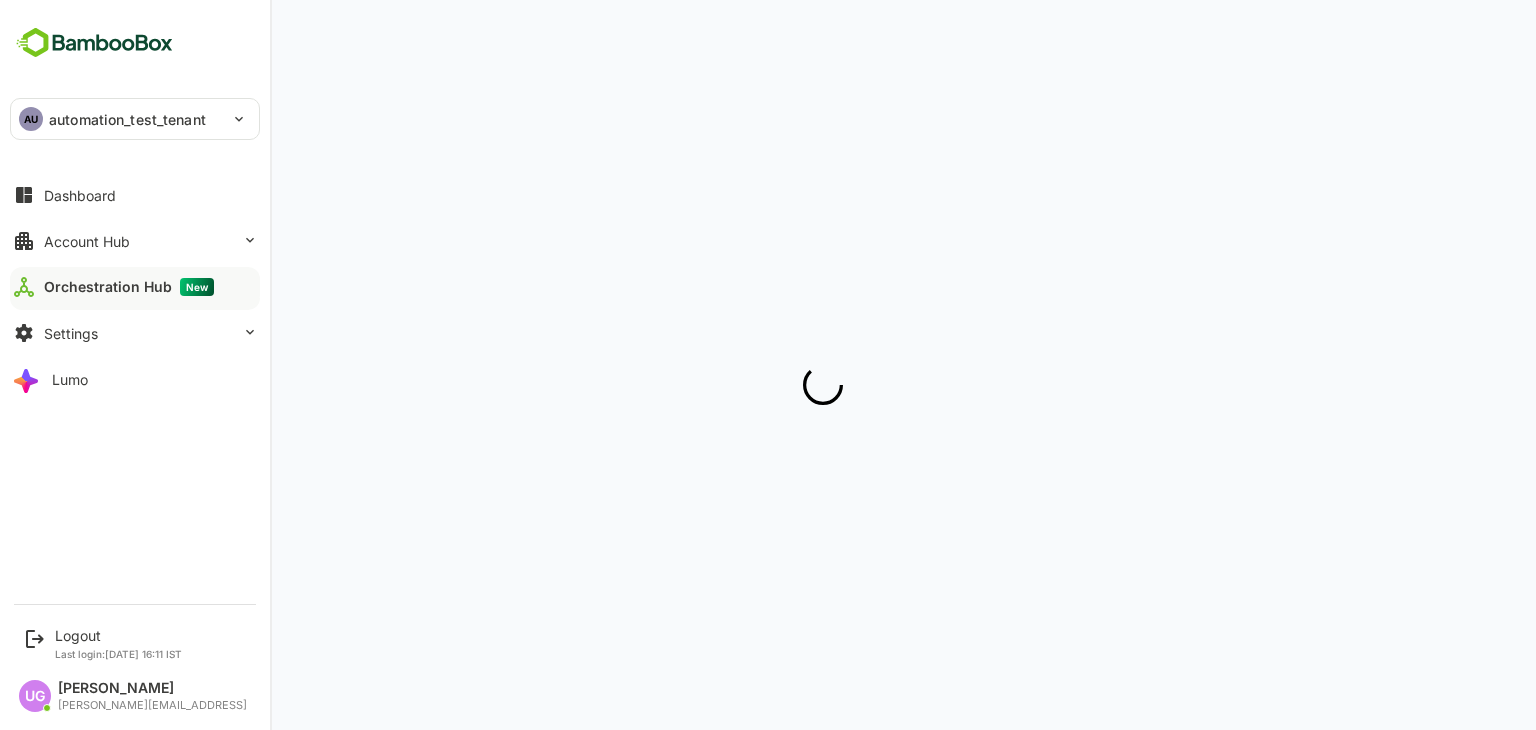 scroll, scrollTop: 0, scrollLeft: 0, axis: both 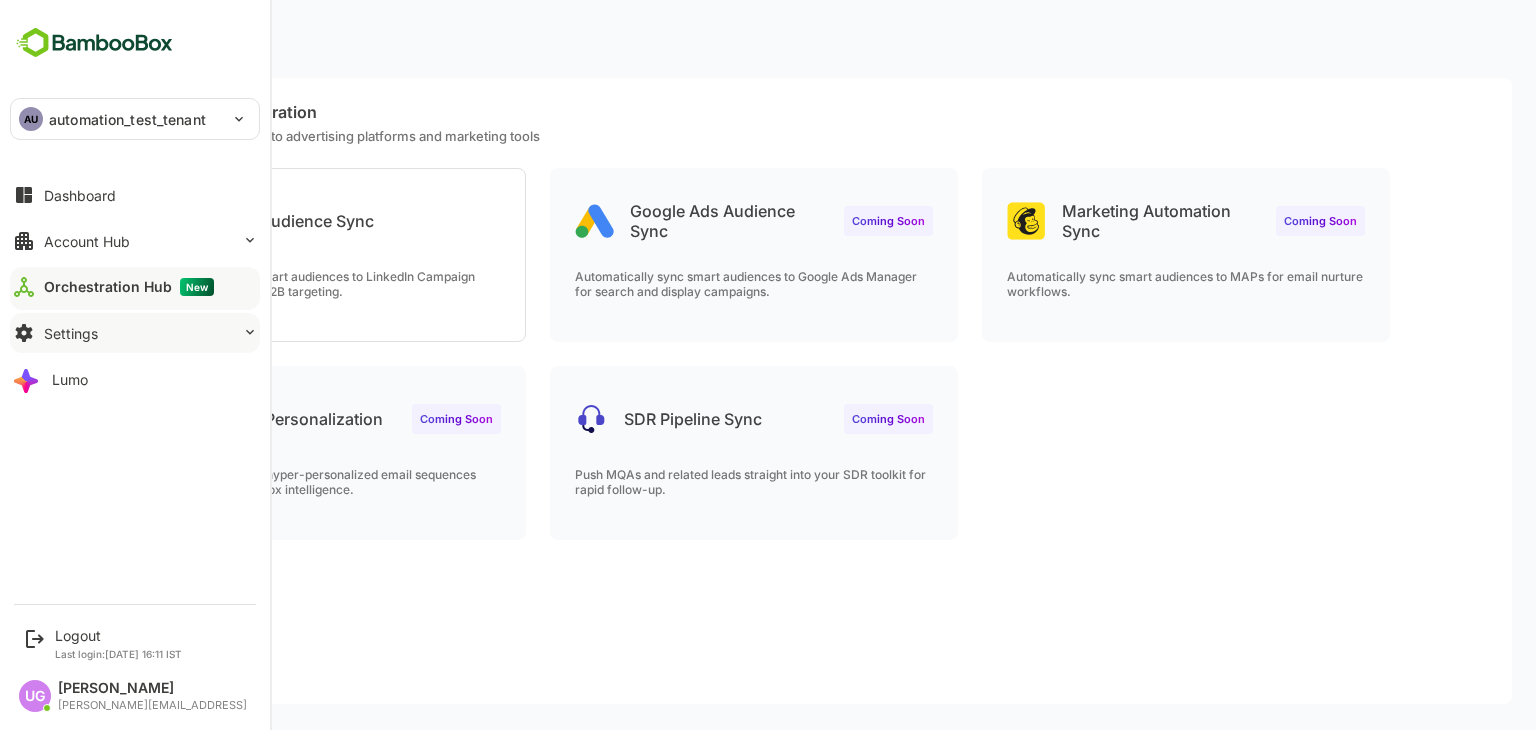 click on "Settings" at bounding box center [71, 333] 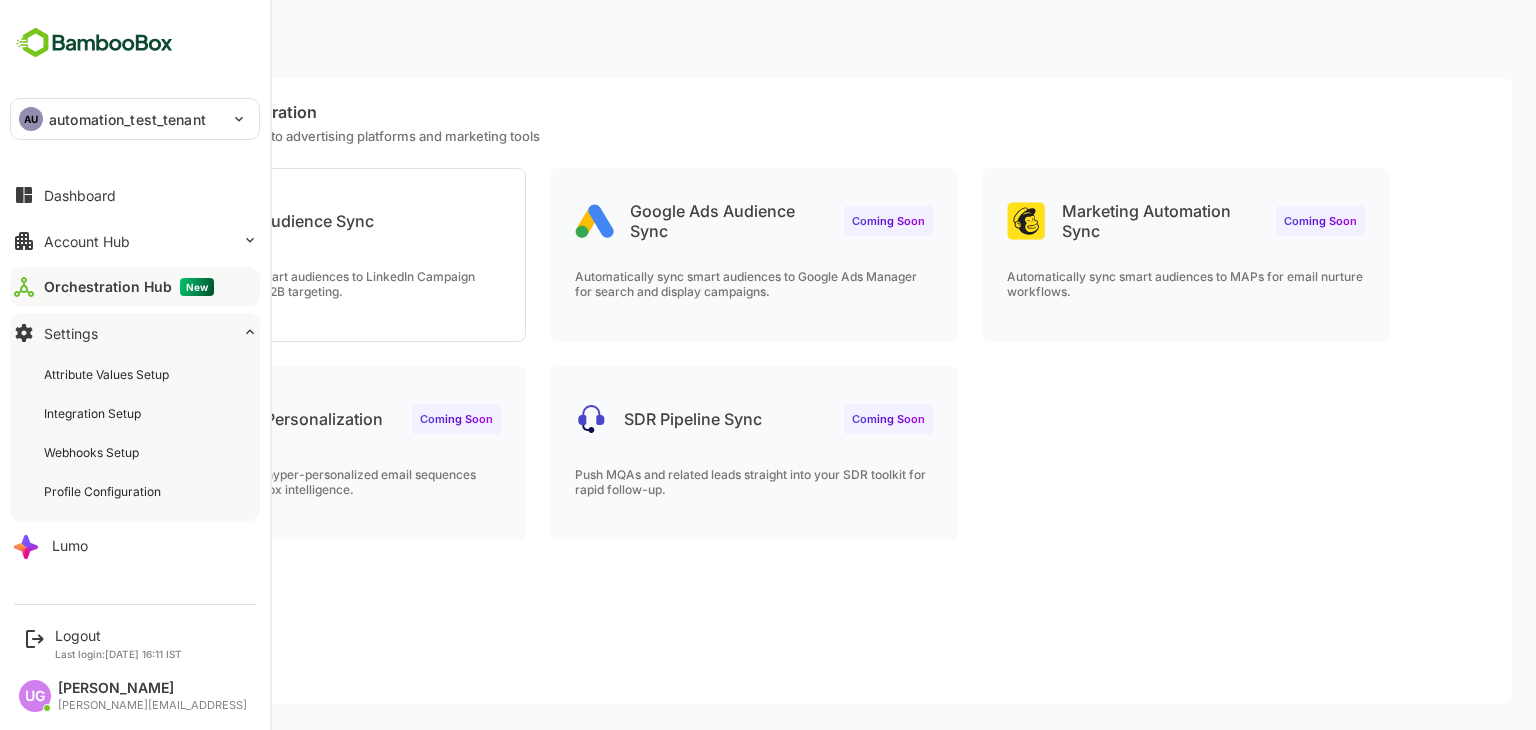 click on "Settings" at bounding box center (135, 333) 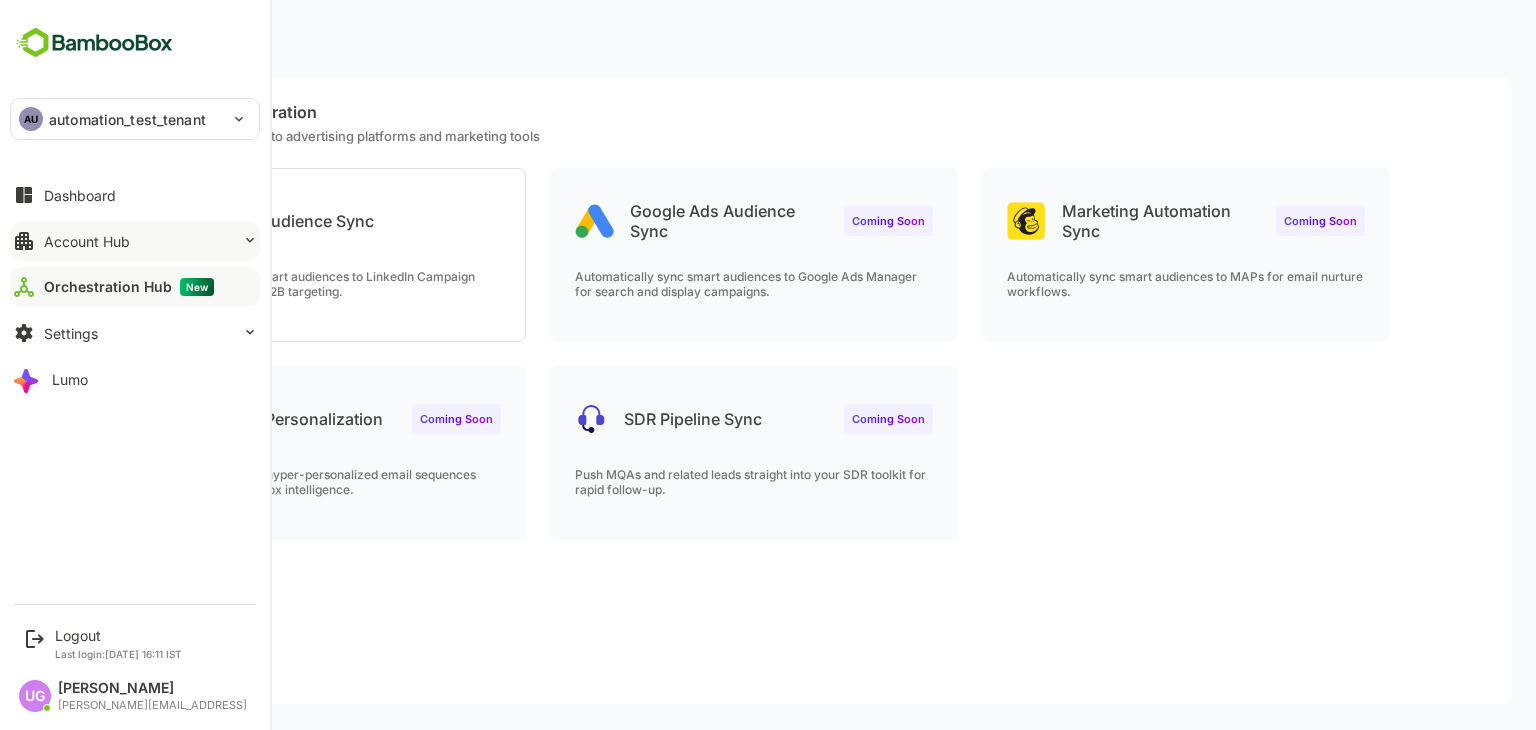 click on "Account Hub" at bounding box center (135, 241) 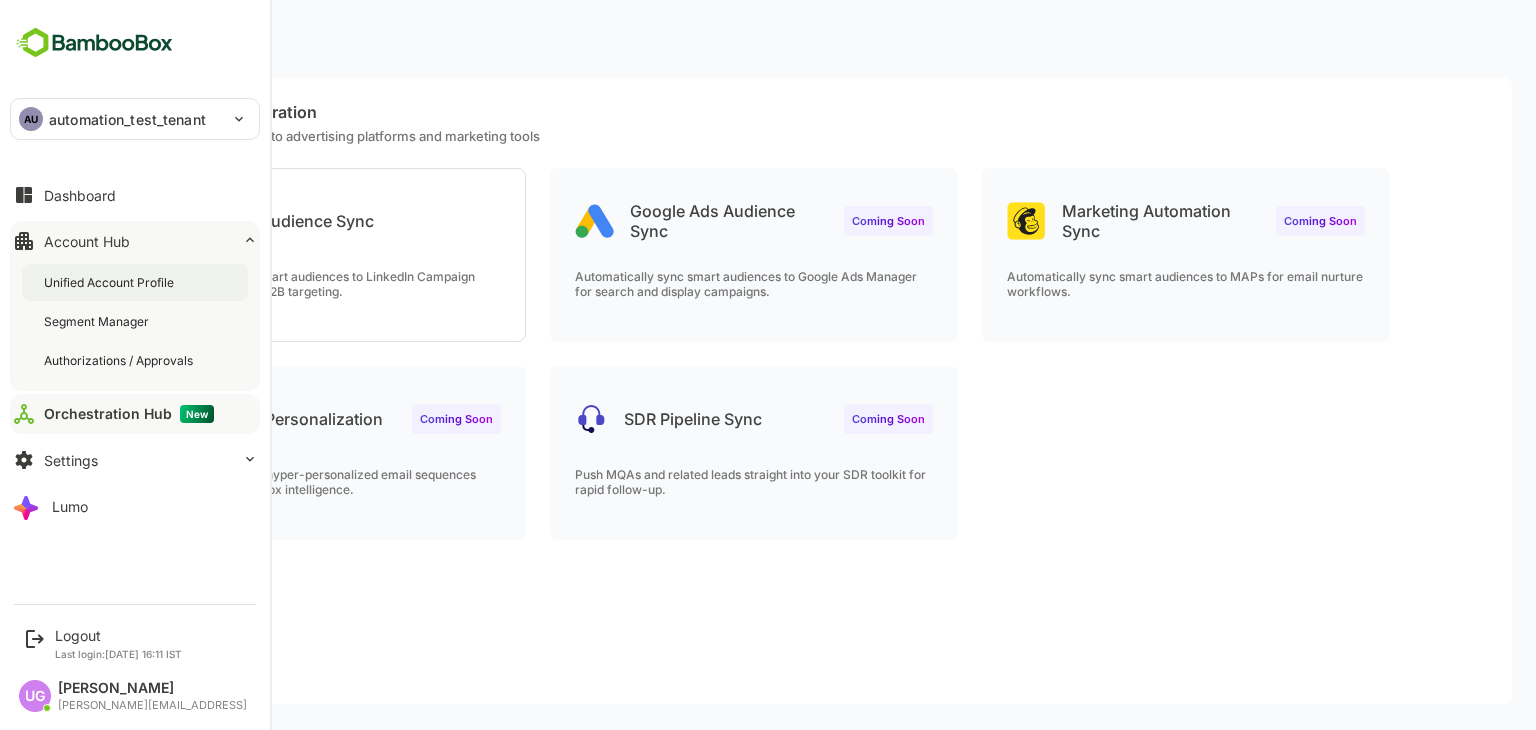 click on "Unified Account Profile" at bounding box center [111, 282] 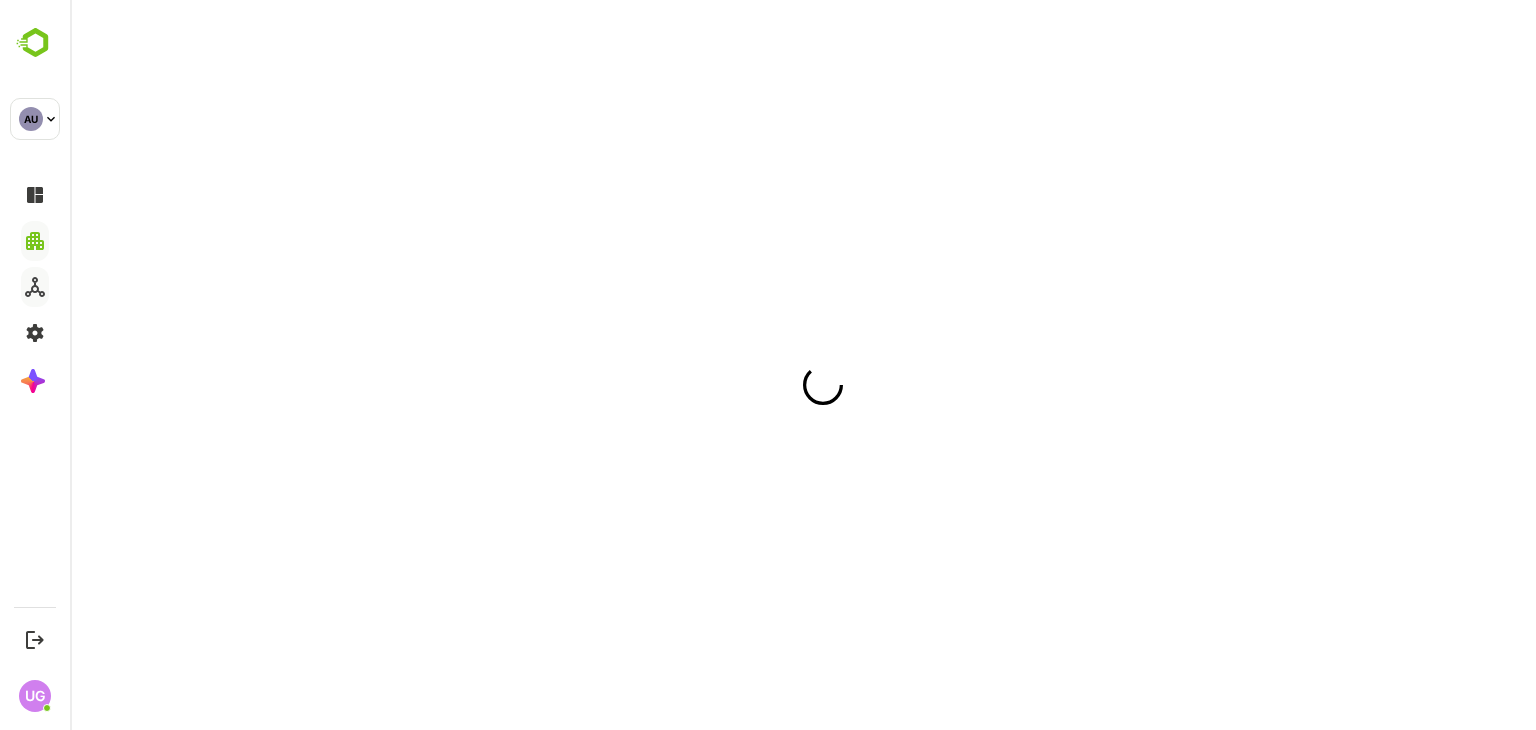 scroll, scrollTop: 0, scrollLeft: 0, axis: both 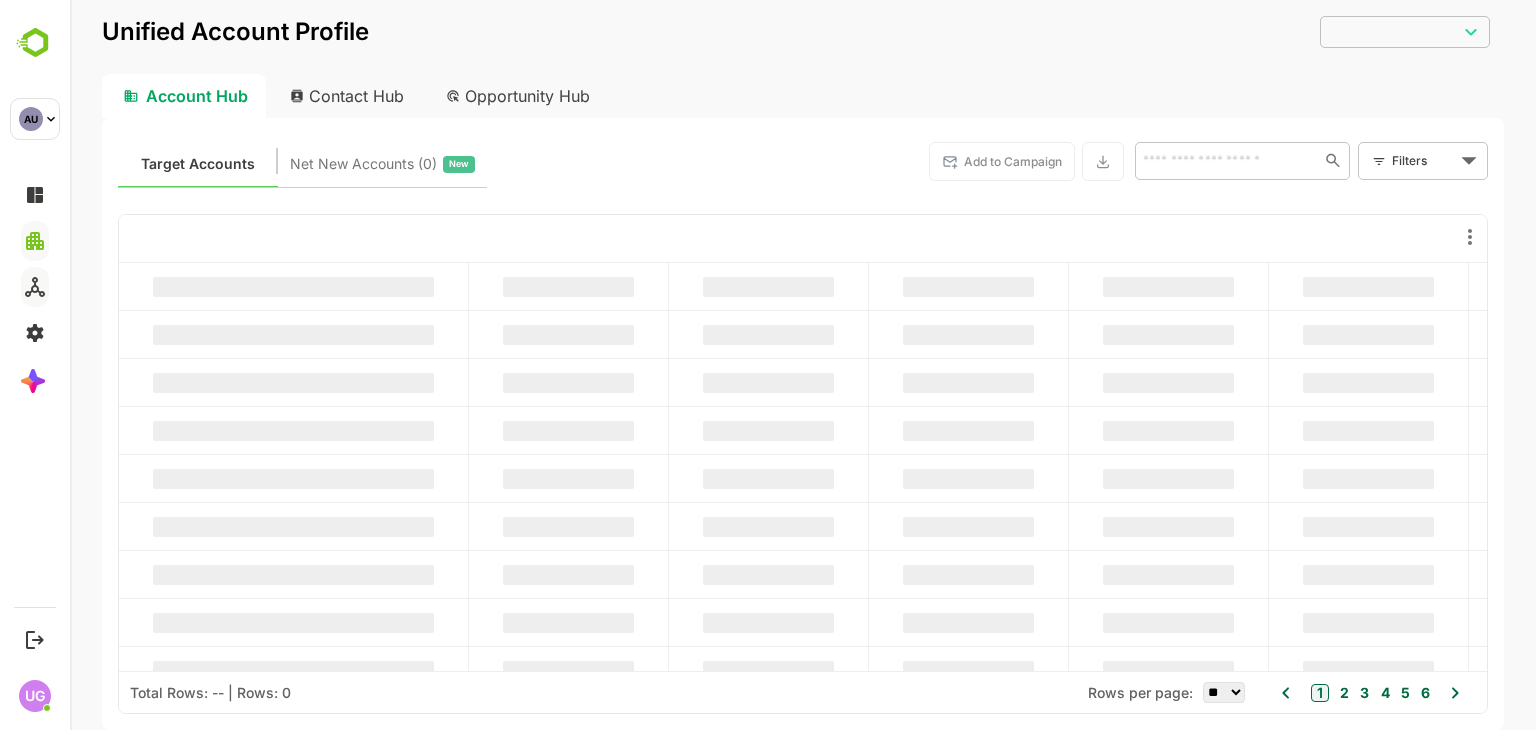 type on "**********" 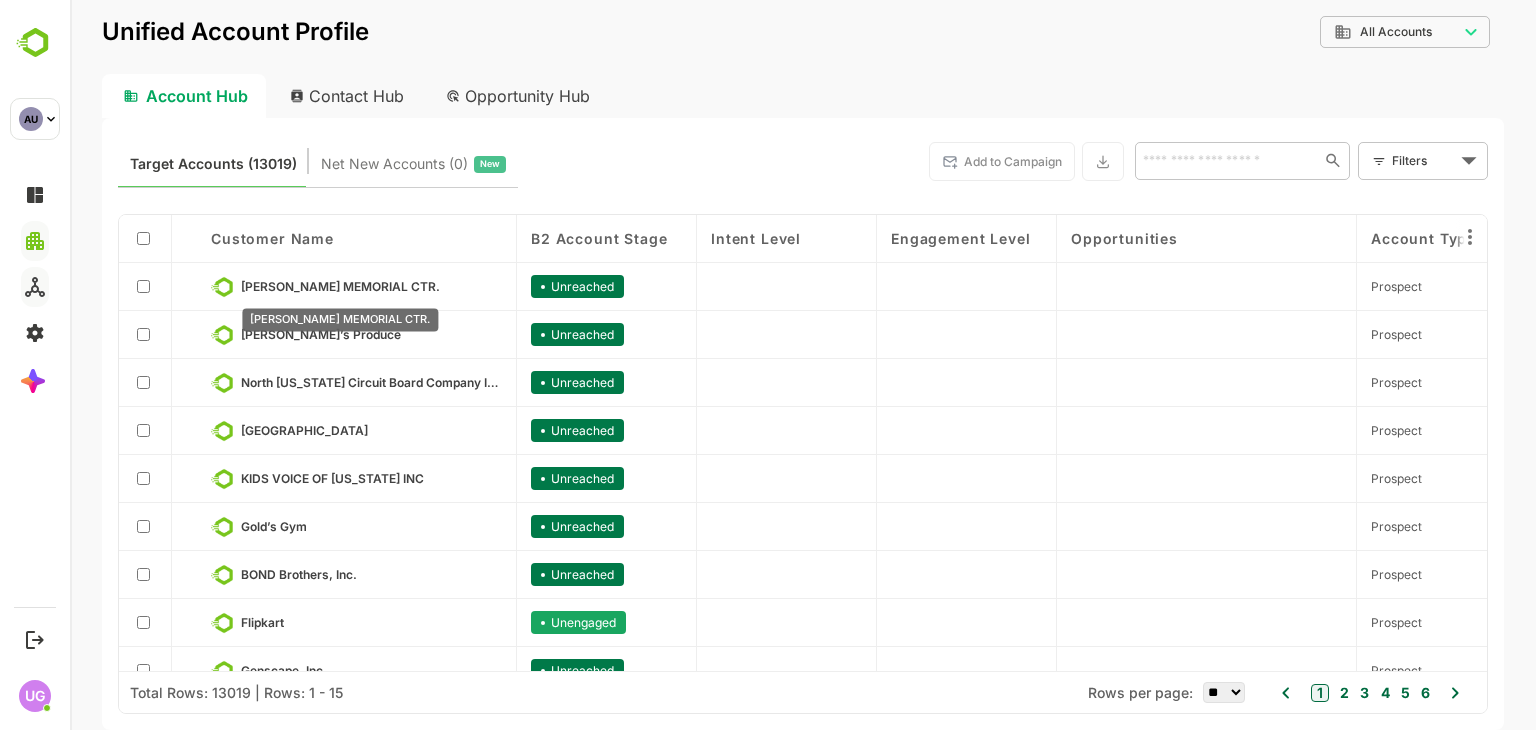 click on "[PERSON_NAME] MEMORIAL CTR." at bounding box center [340, 286] 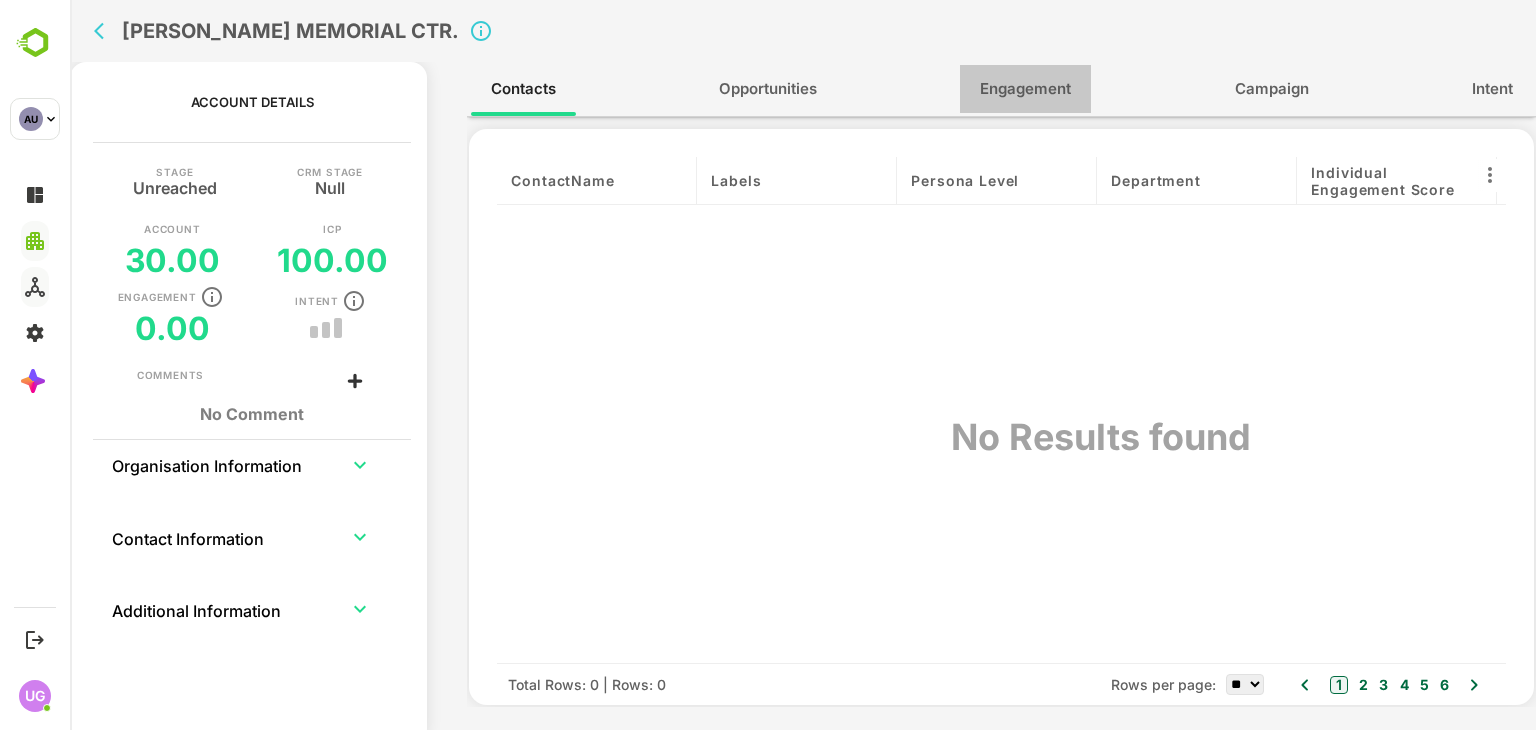 click on "Engagement" at bounding box center [1025, 89] 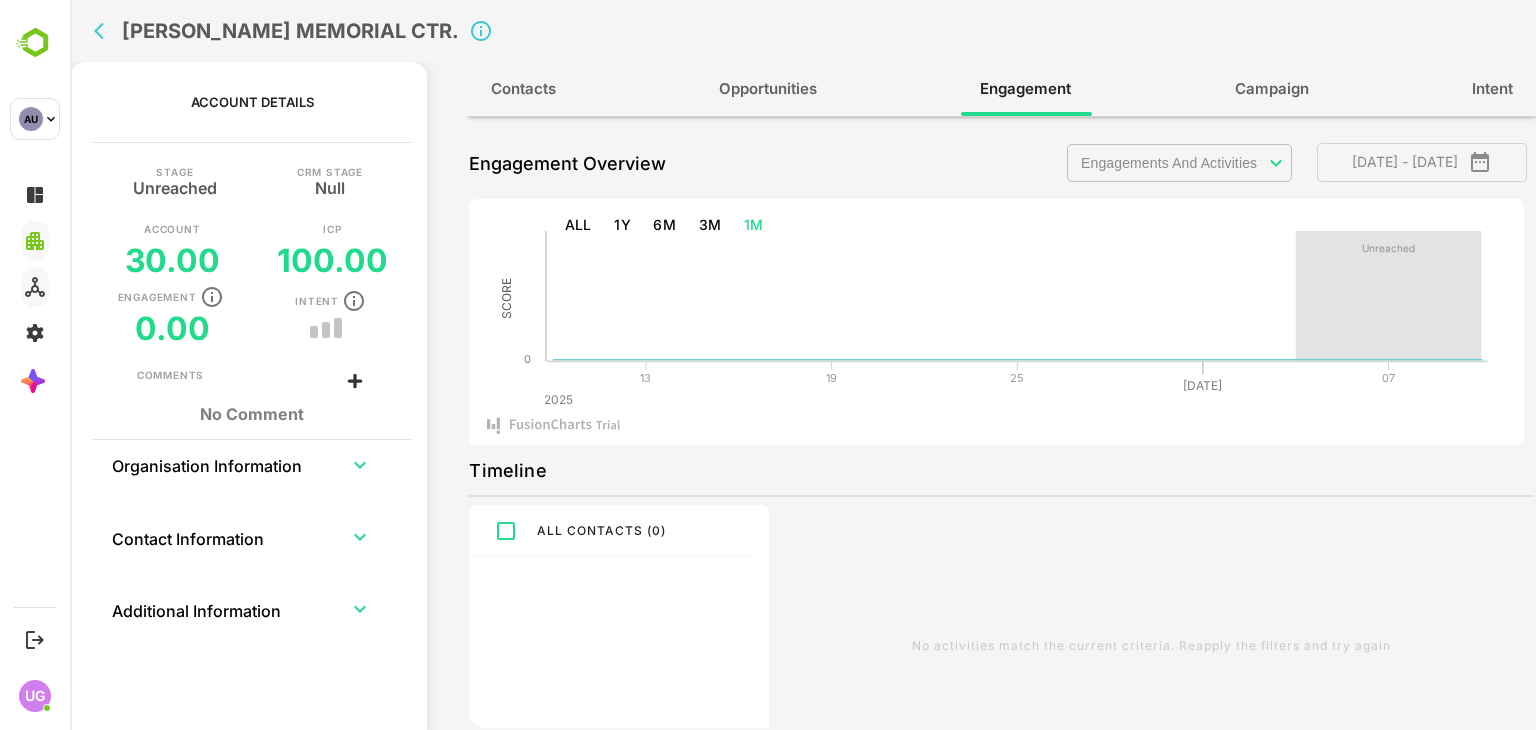 click on "Engagement Overview Engagements And Activities ​ [DATE] - [DATE]" at bounding box center (1001, 164) 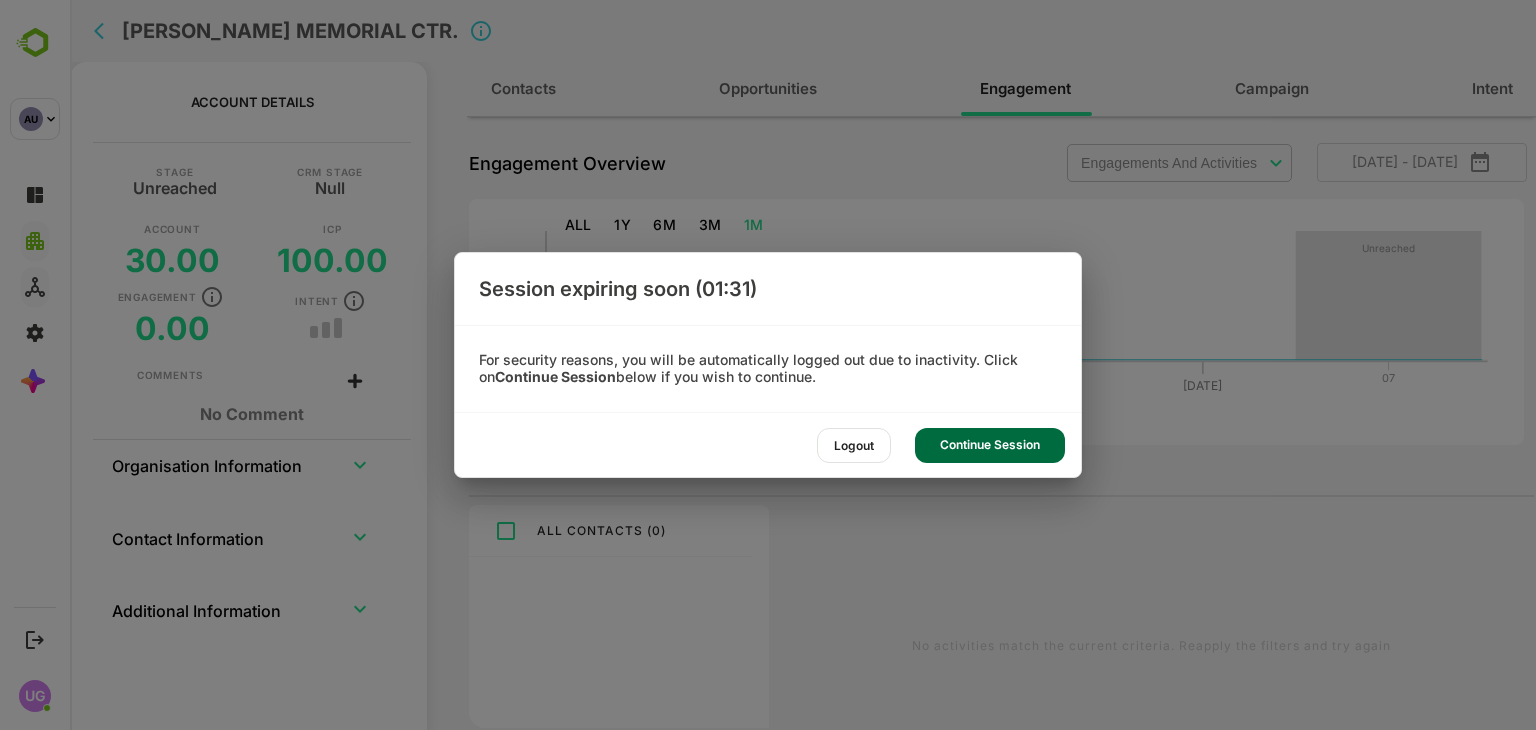 click on "Logout" at bounding box center (854, 445) 